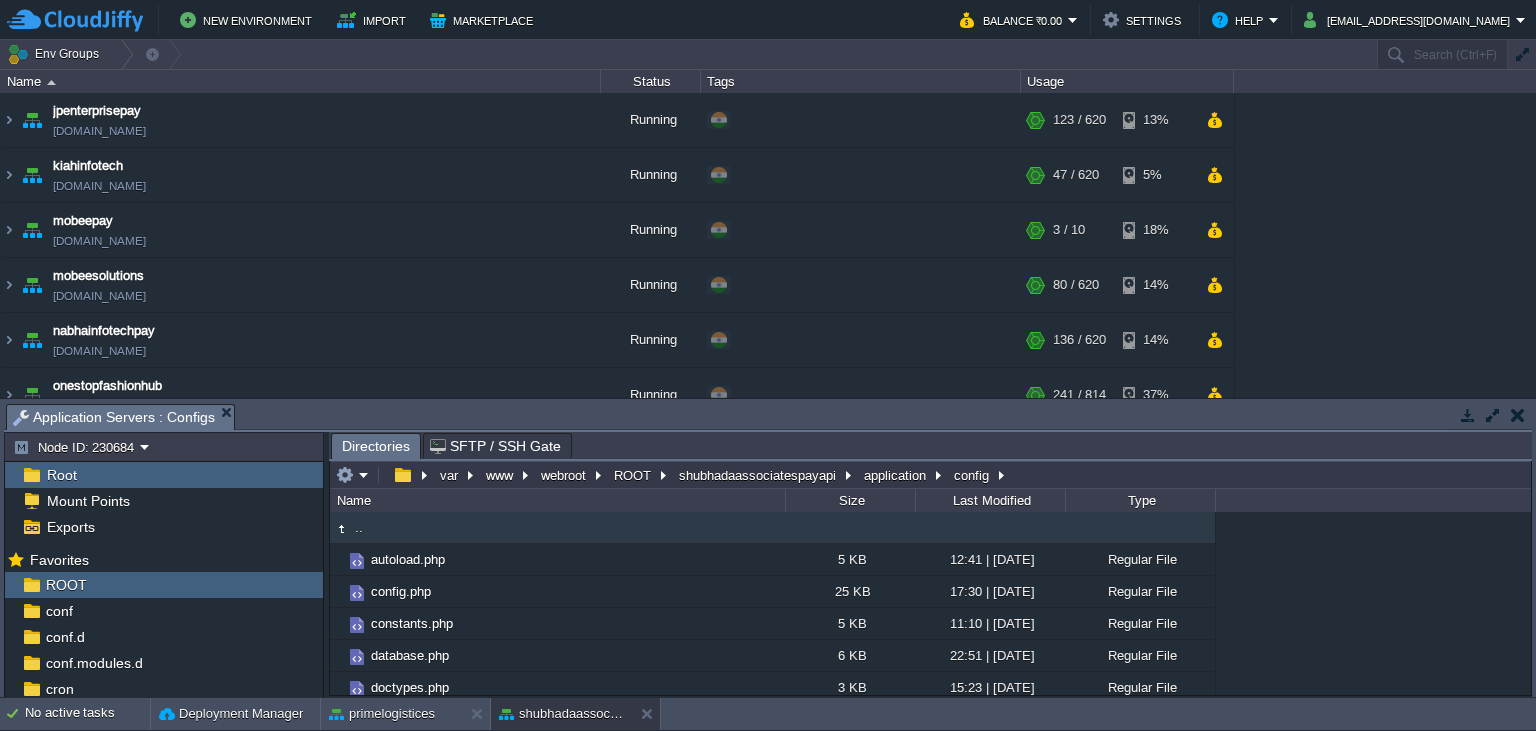 scroll, scrollTop: 0, scrollLeft: 0, axis: both 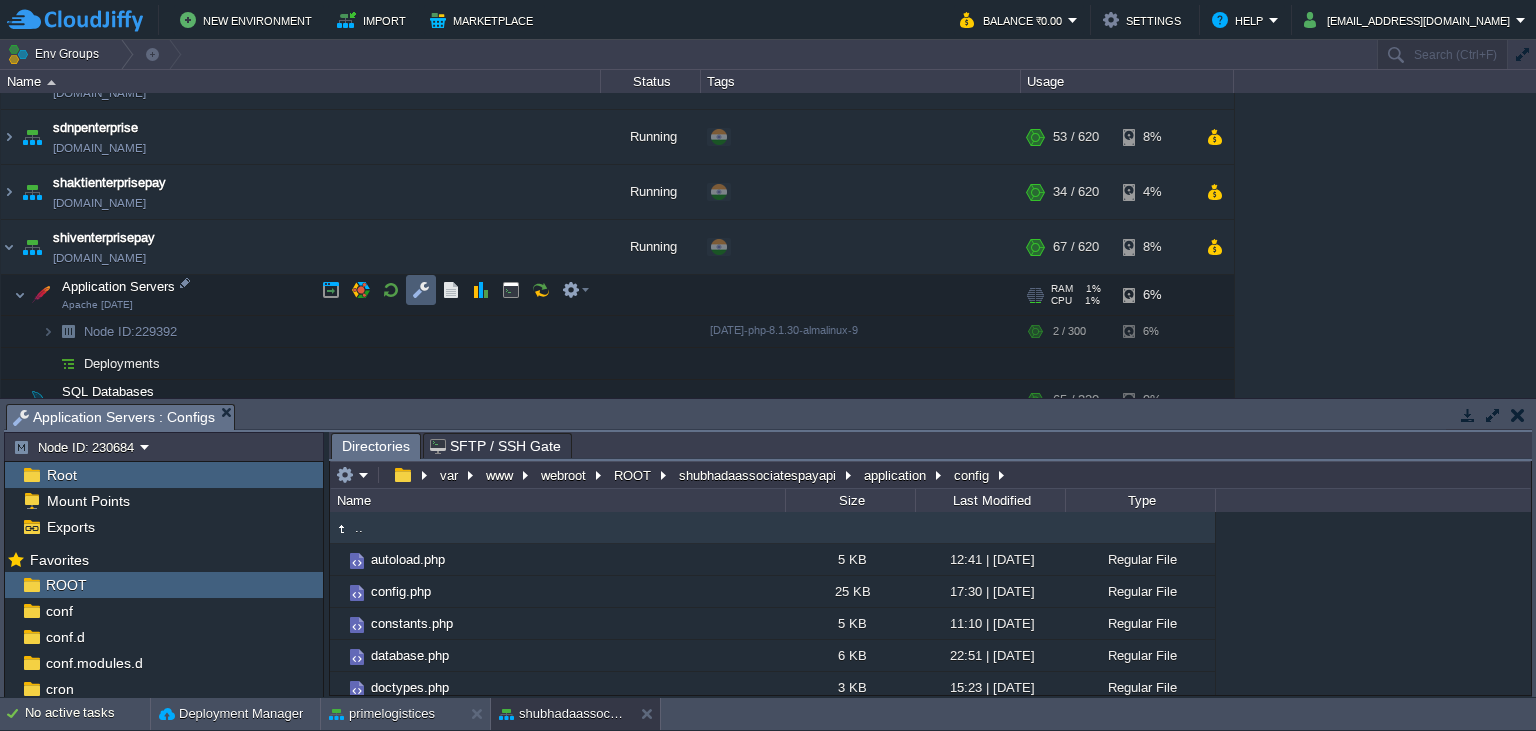 click at bounding box center [421, 290] 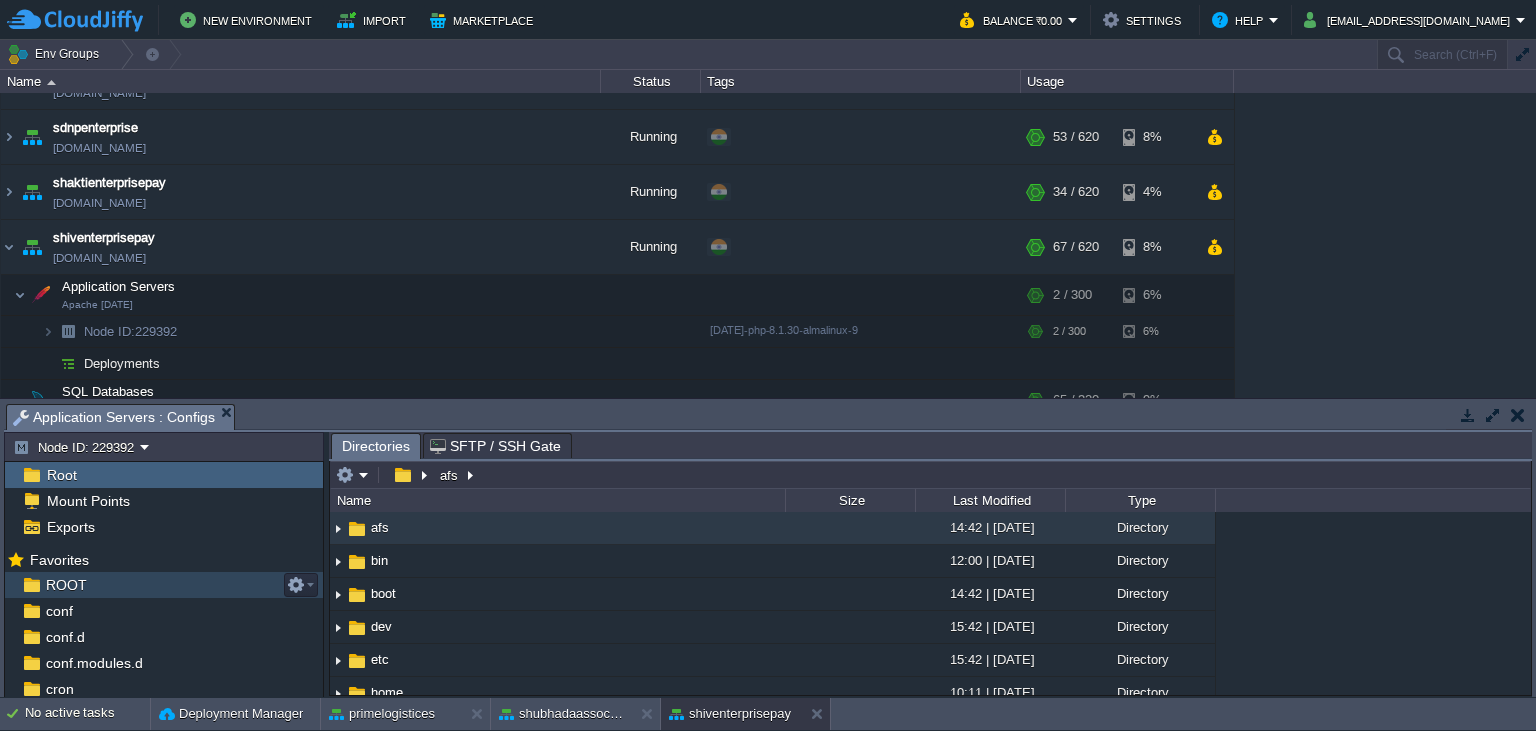 click on "ROOT" at bounding box center [164, 585] 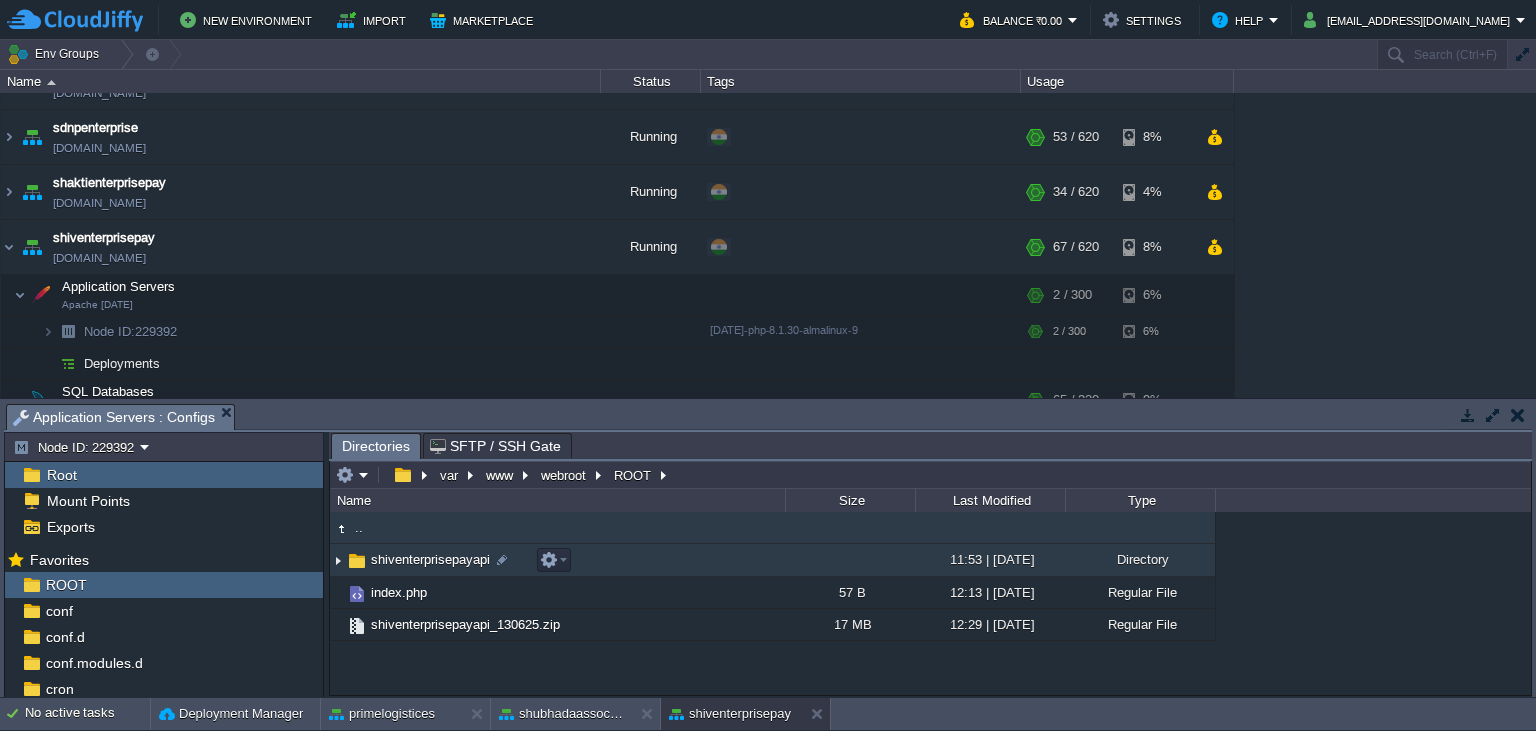 click on "shiventerprisepayapi" at bounding box center (430, 559) 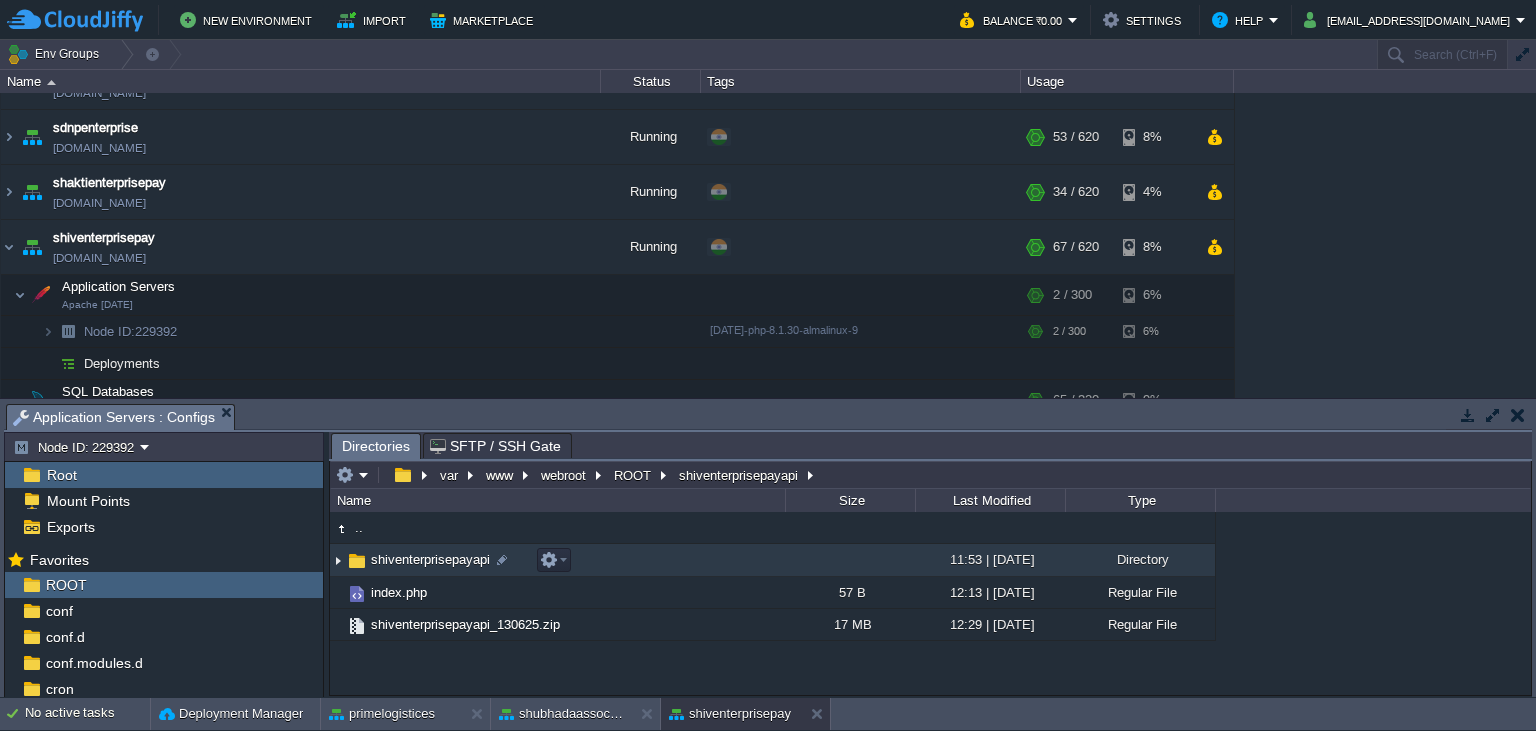 click on "shiventerprisepayapi" at bounding box center (430, 559) 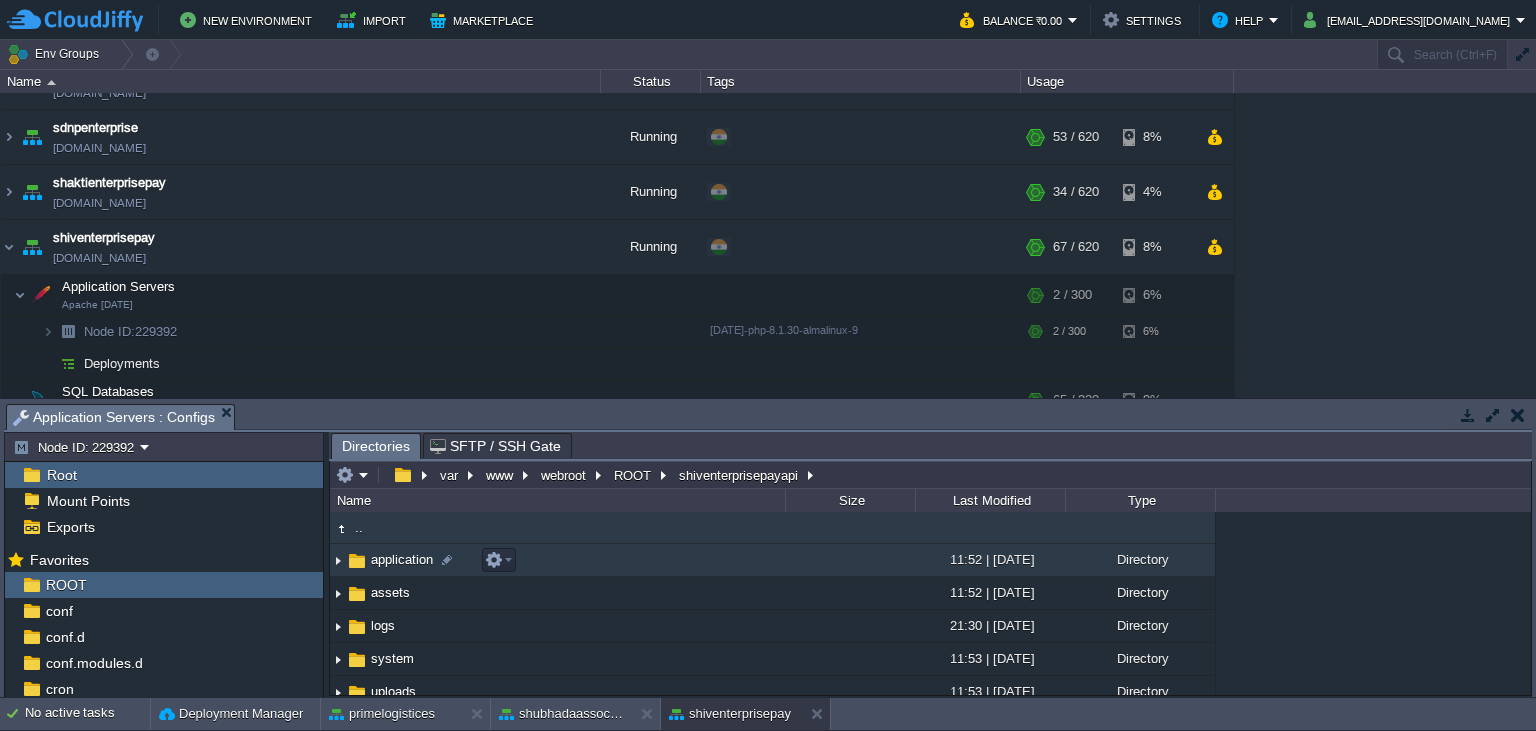 click on "application" at bounding box center [402, 559] 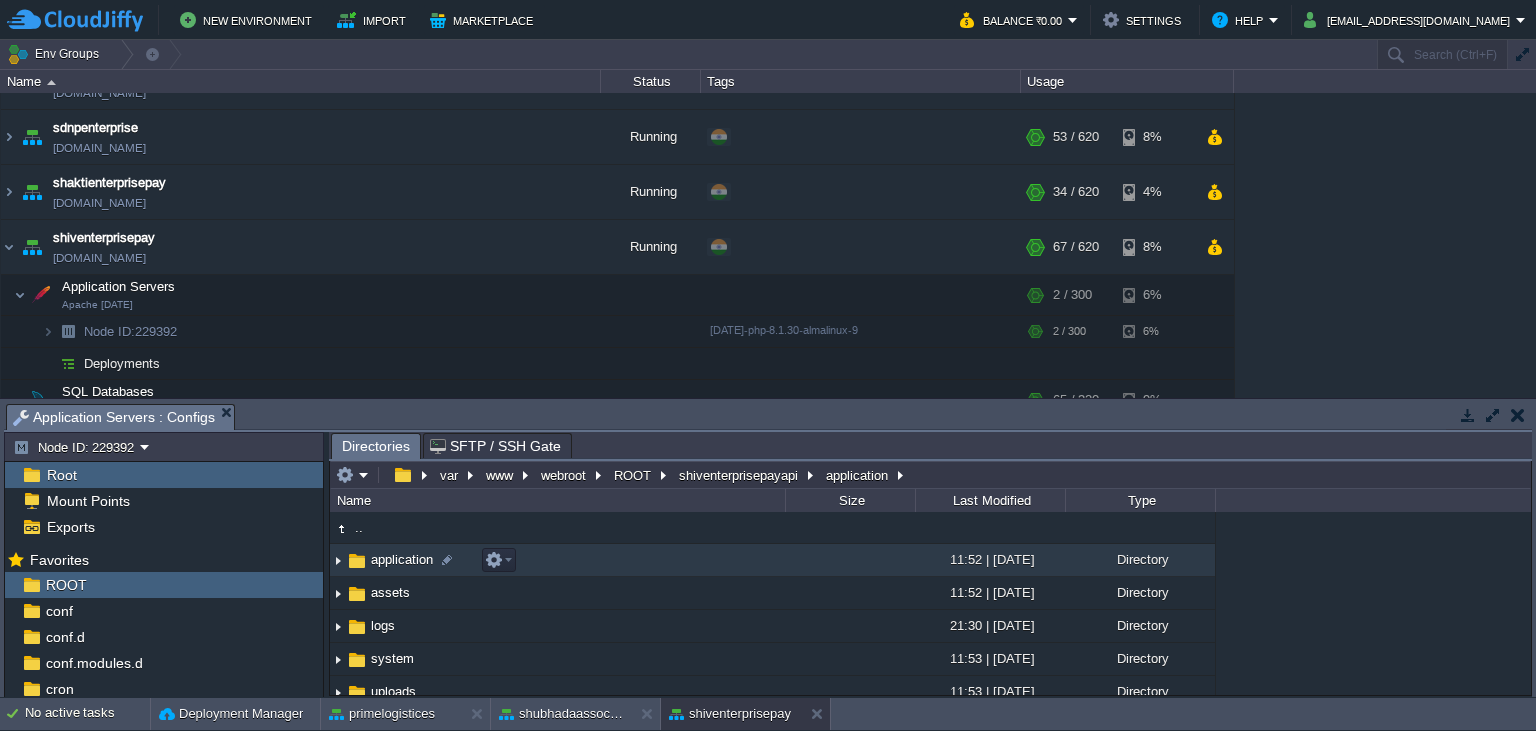 click on "application" at bounding box center (402, 559) 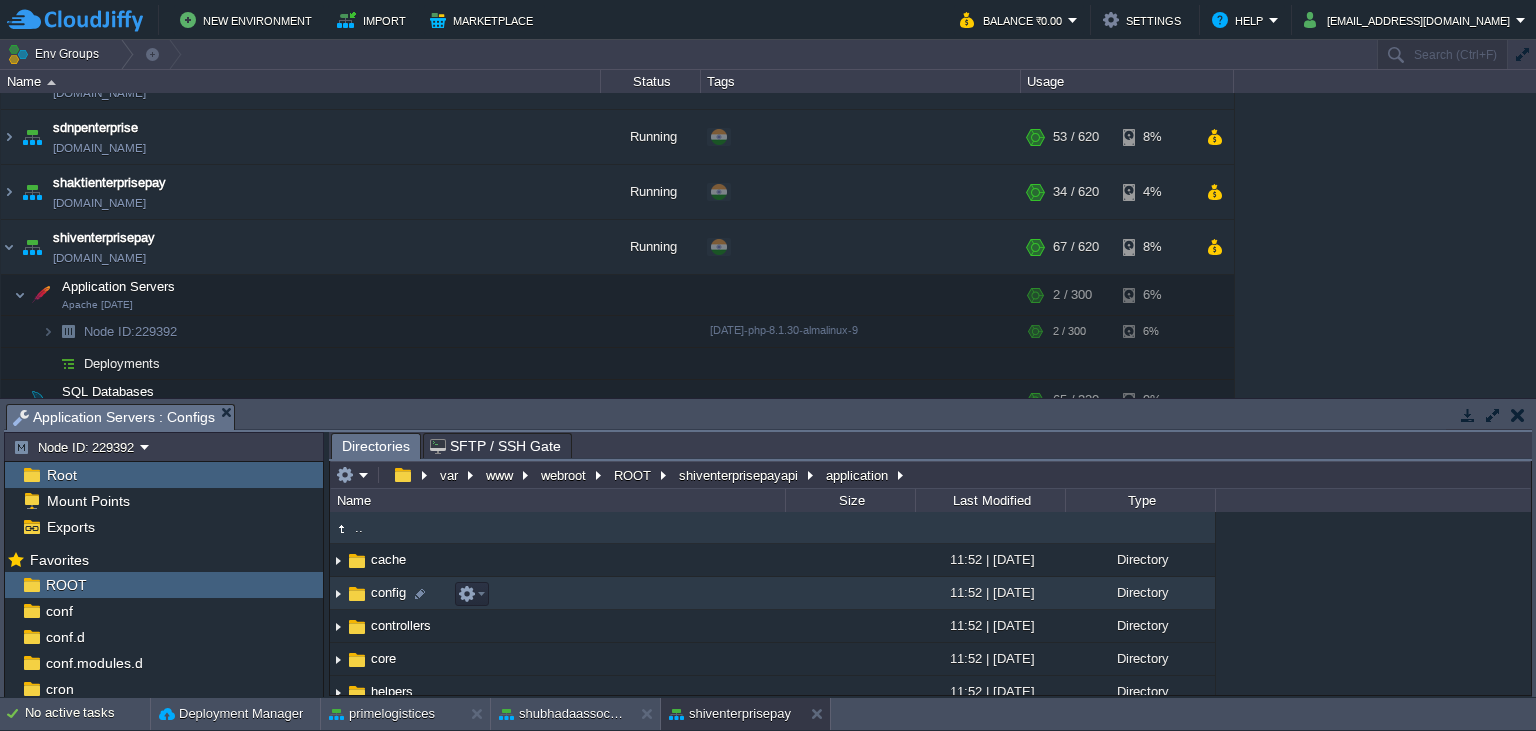 click on "config" at bounding box center [388, 592] 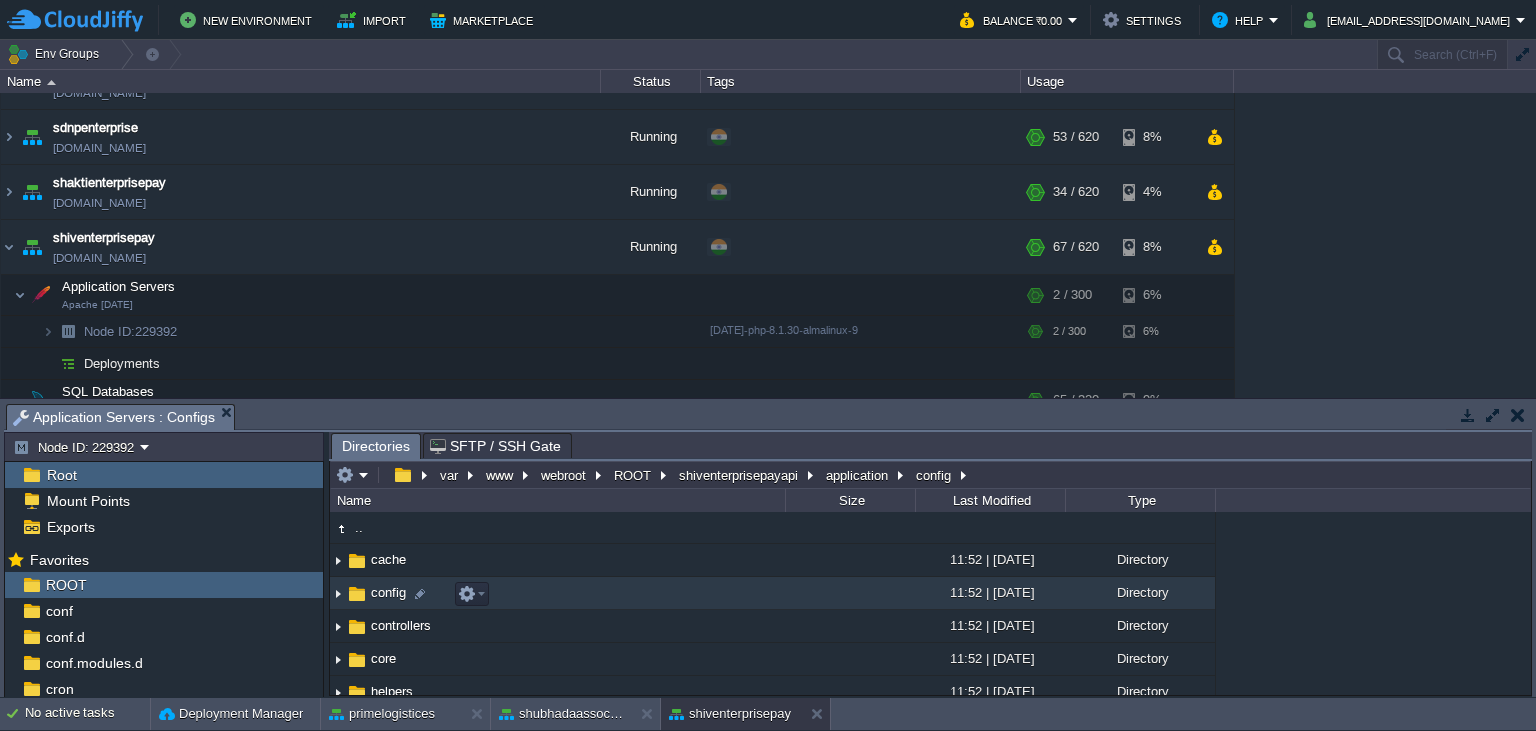 click on "config" at bounding box center (388, 592) 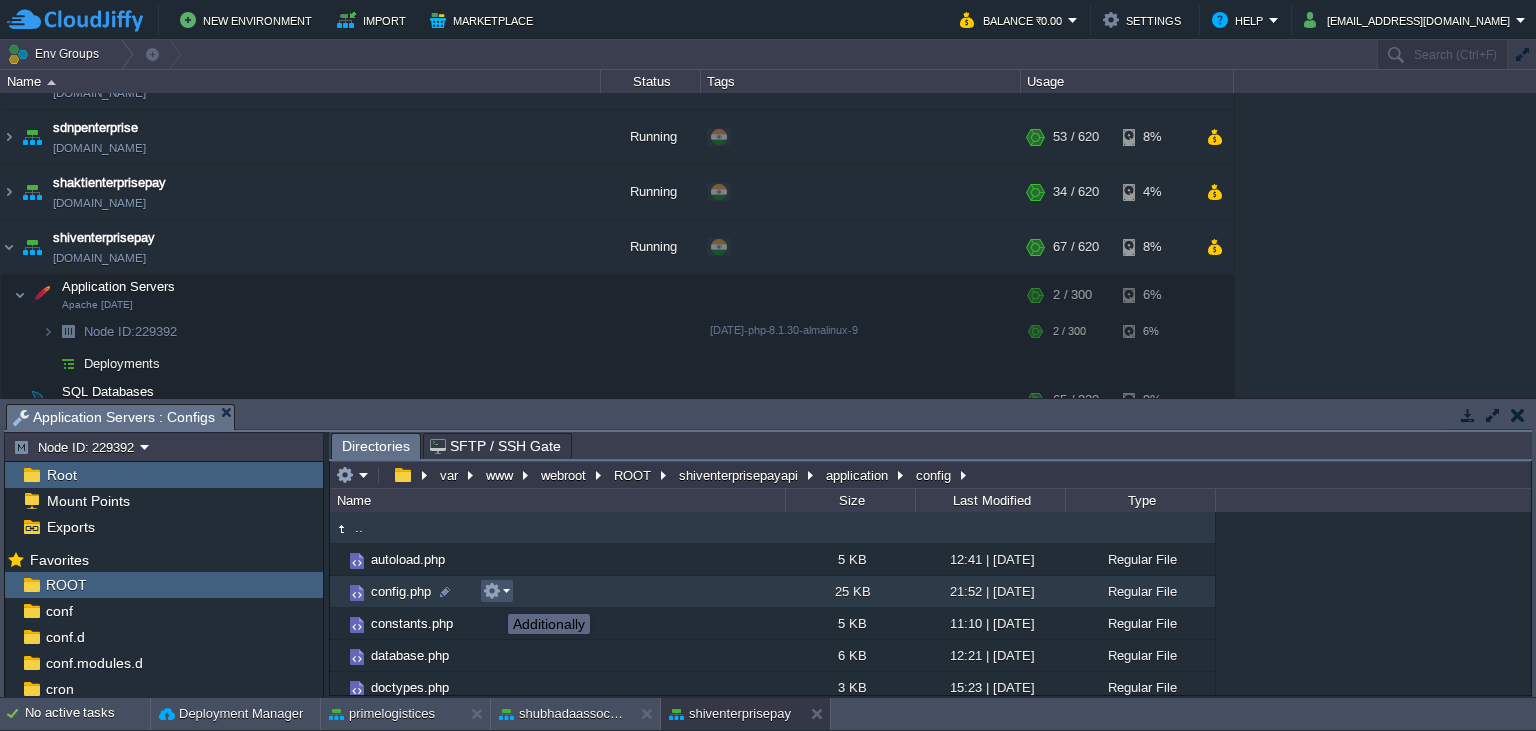 click at bounding box center [492, 591] 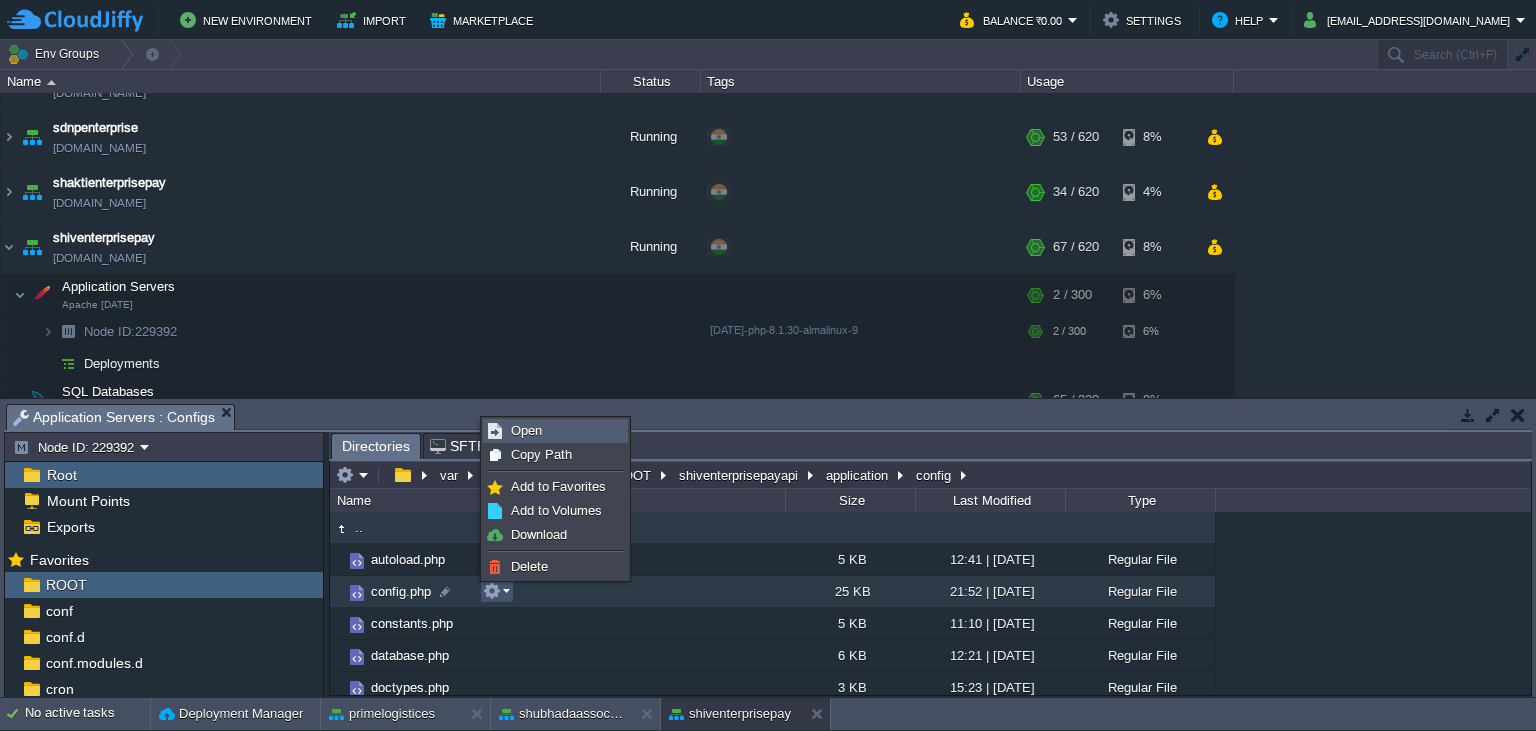 click on "Open" at bounding box center (555, 431) 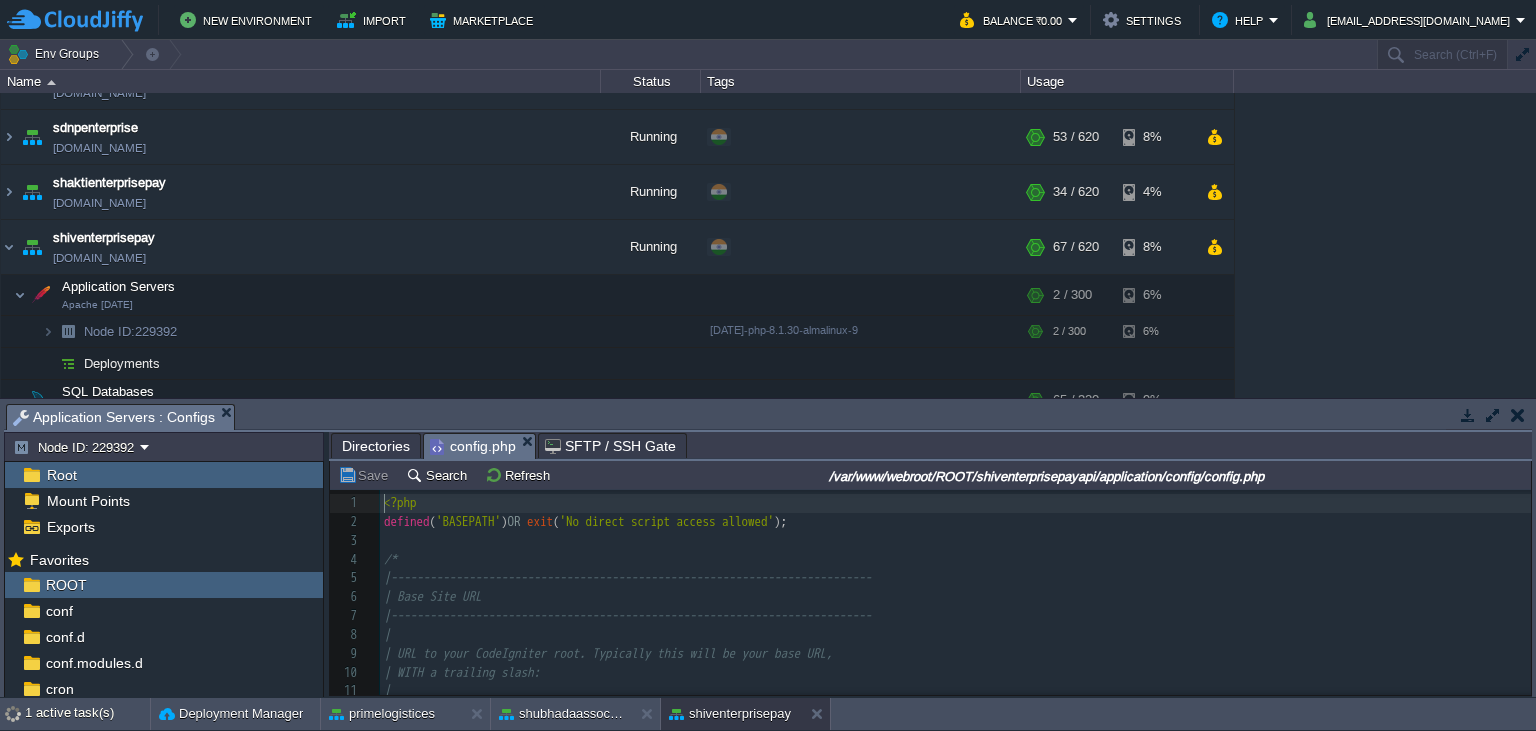 scroll, scrollTop: 8, scrollLeft: 0, axis: vertical 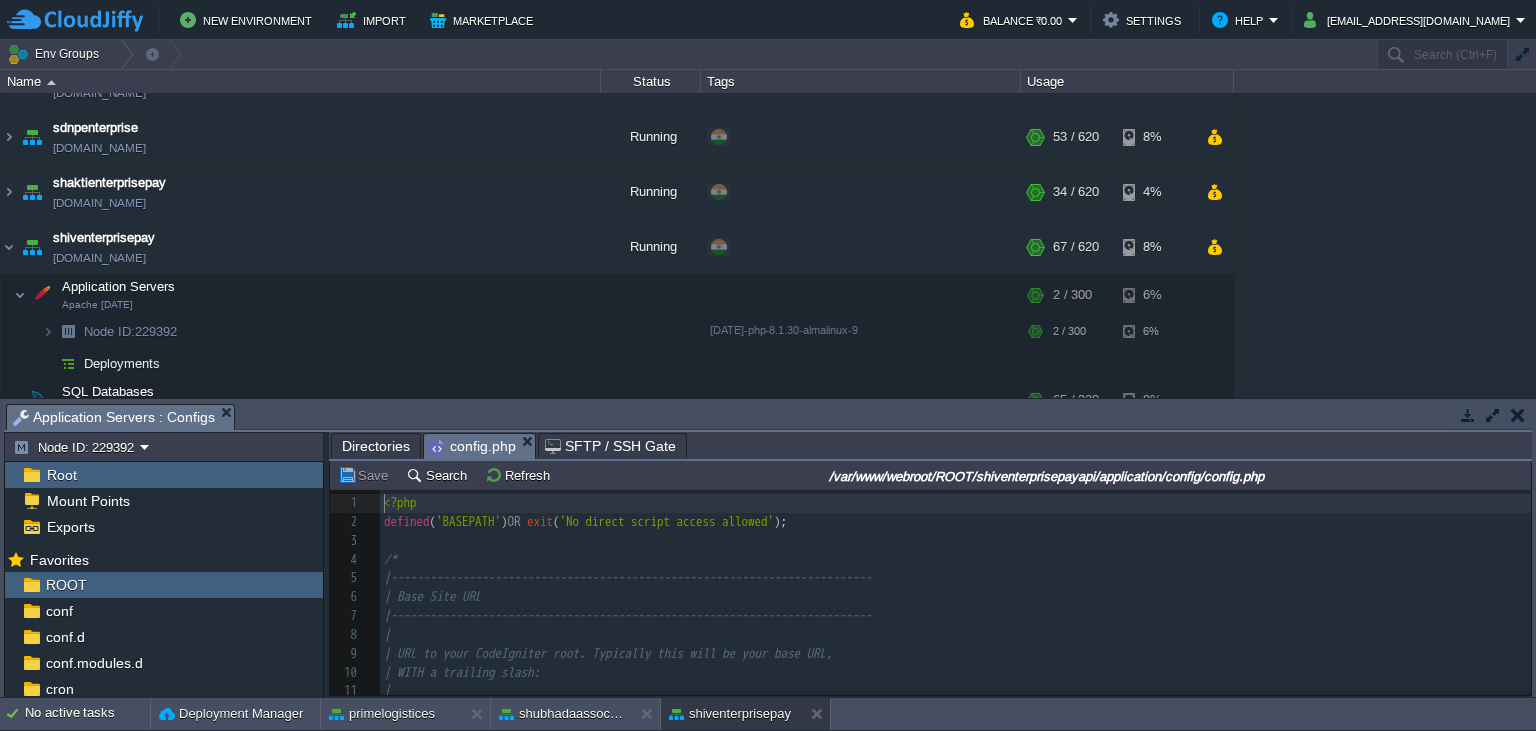 click on "636   1 <?php 2 defined ( 'BASEPATH' )  OR   exit ( 'No direct script access allowed' ); 3 ​ 4 /* 5 |-------------------------------------------------------------------------- 6 | Base Site URL 7 |-------------------------------------------------------------------------- 8 | 9 | URL to your CodeIgniter root. Typically this will be your base URL, 10 | WITH a trailing slash: 11 | 12 |     [URL][DOMAIN_NAME] 13 | 14 | WARNING: You MUST set this value! 15 | 16 | If it is not set, then CodeIgniter will try guess the protocol and path 17 | your installation, but due to security concerns the hostname will be set 18 | to $_SERVER['SERVER_ADDR'] if available, or localhost otherwise. 19 | The auto-detection mechanism exists only for convenience during 20 | development and MUST NOT be used in production!" at bounding box center (955, 682) 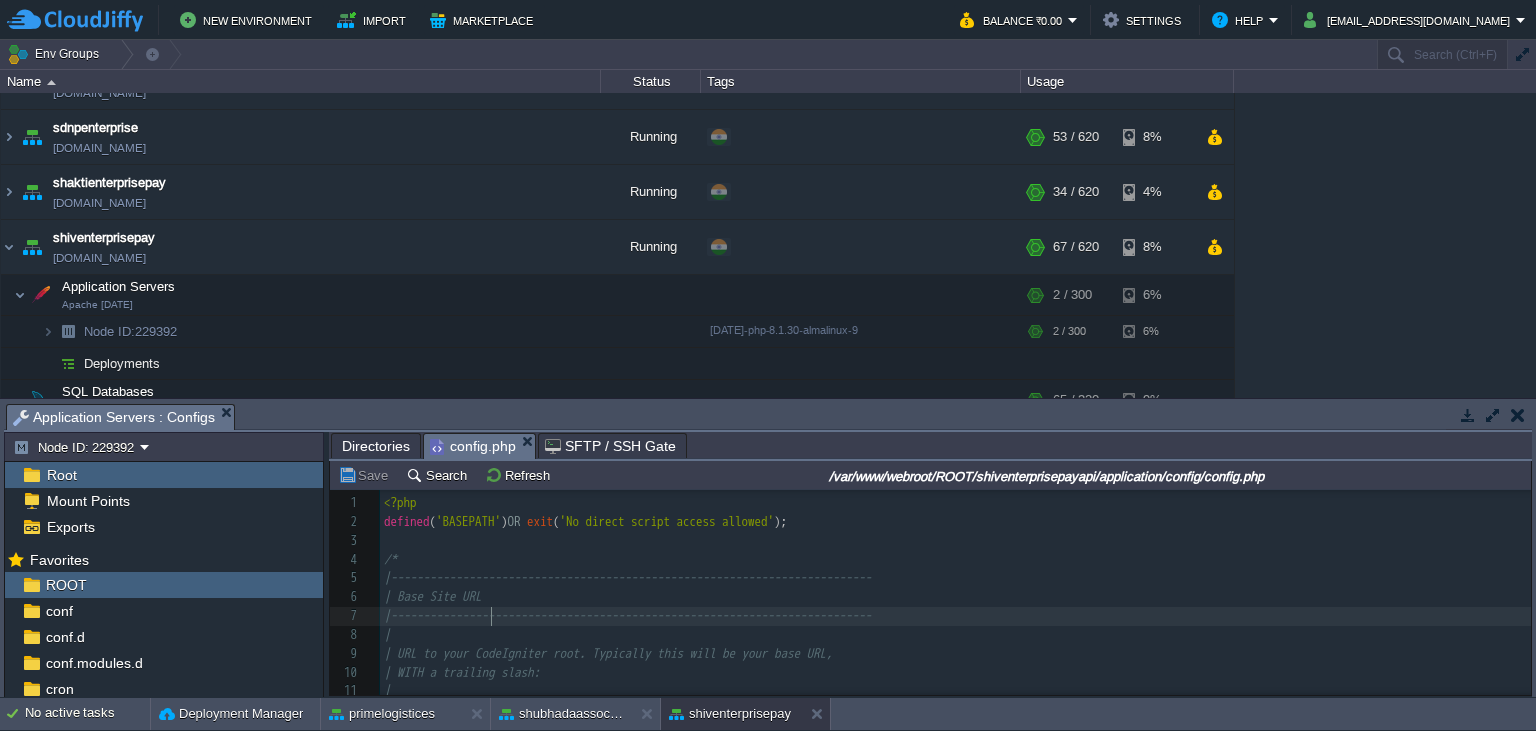 scroll, scrollTop: 456, scrollLeft: 0, axis: vertical 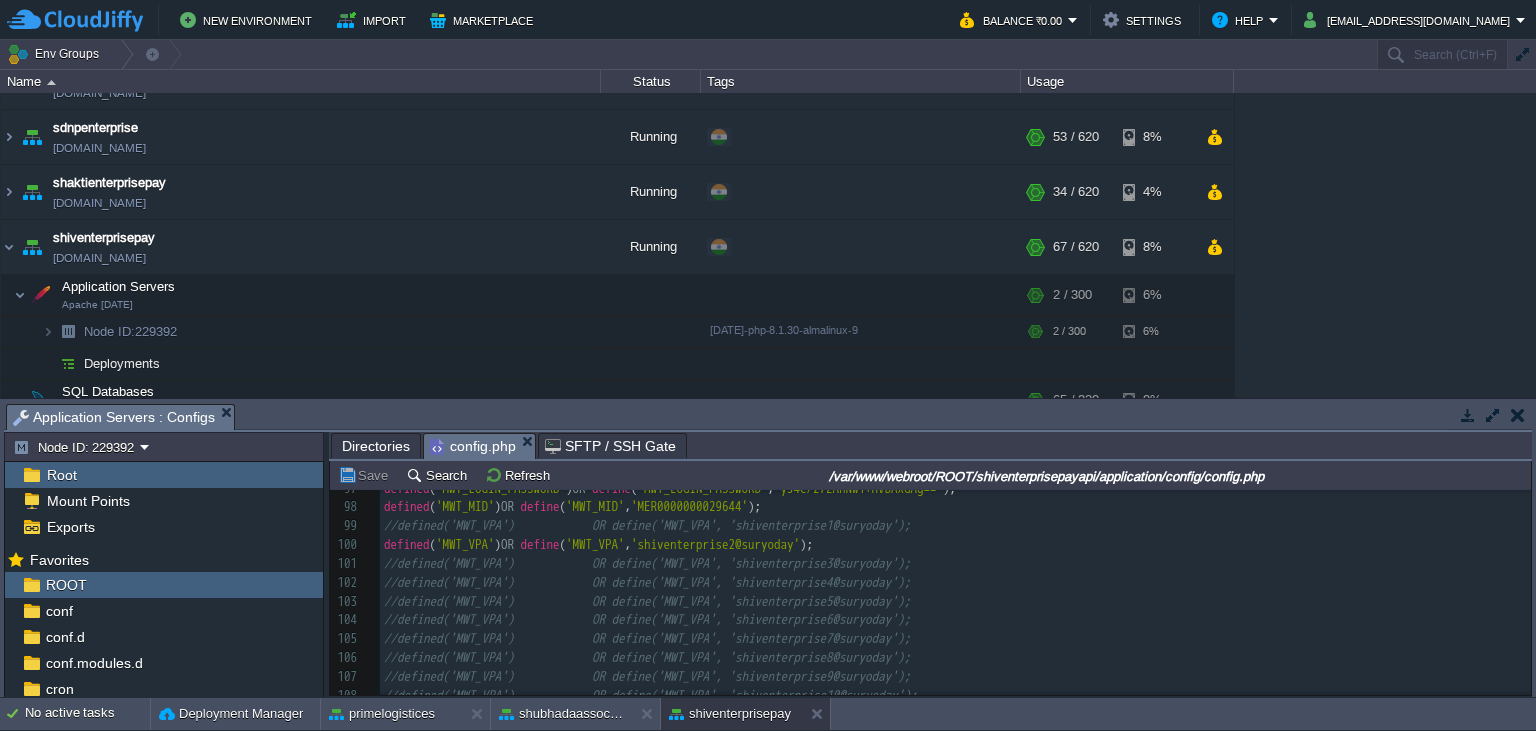 click on "636 |--------------------------------------------------------------------------   85 defined ( 'SITE_PATH' )                  OR   define ( 'SITE_PATH' ,  substr ( dirname ( __FILE__ ), 0 , - 19 )); 86 defined ( 'FILE_UPLOAD_PATH' )           OR   define ( 'FILE_UPLOAD_PATH' ,  SITE_PATH . '/uploads/' ); 87 defined ( 'FILE_UPLOAD_PATH_PP' )        OR   define ( 'FILE_UPLOAD_PATH_PP' ,  FILE_UPLOAD_PATH . 'profile_pic/' ); 88 defined ( 'FILE_UPLOAD_PATH_CATEGORY' )  OR   define ( 'FILE_UPLOAD_PATH_CATEGORY' ,  FILE_UPLOAD_PATH . 'category/' ); 89 defined ( 'FILE_UPLOAD_PATH_BANNER' )    OR   define ( 'FILE_UPLOAD_PATH_BANNER' ,  FILE_UPLOAD_PATH . 'banners/' ); 90 defined ( 'FILE_UPLOAD_PATH_MERCHANT' )  OR   define ( 'FILE_UPLOAD_PATH_MERCHANT' ,  FILE_UPLOAD_PATH . 'merchant/' ); 91 defined ( 'FILE_UPLOAD_PATH_CSV' )       OR   define ( 'FILE_UPLOAD_PATH_CSV' ,  FILE_UPLOAD_PATH . 'csv/' ); 92 defined ( 'FILE_UPLOAD_PATH_DOCS' )      OR   define ( 'FILE_UPLOAD_PATH_DOCS' ,  FILE_UPLOAD_PATH . 'docs/' ); 93" at bounding box center [955, 545] 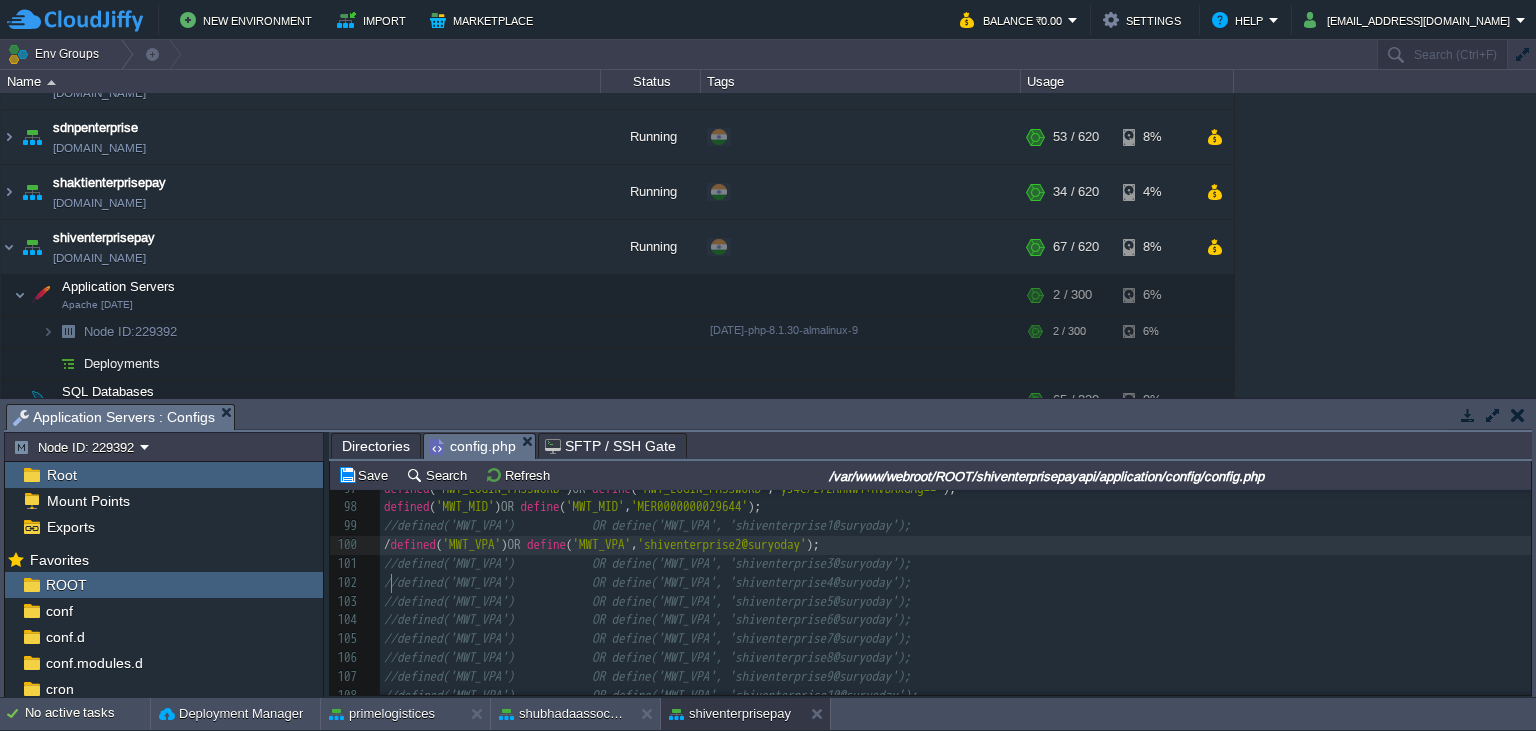 type on "//" 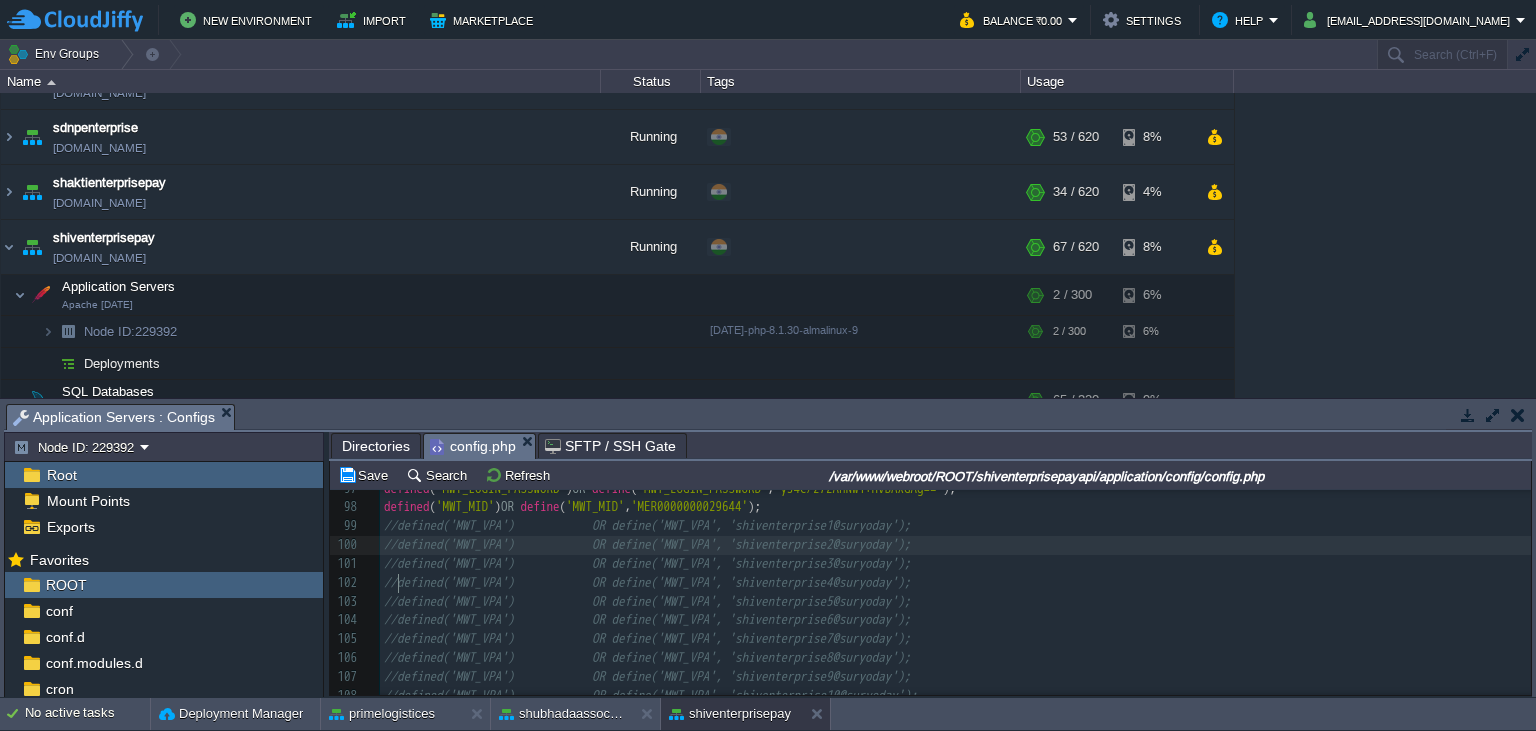 type 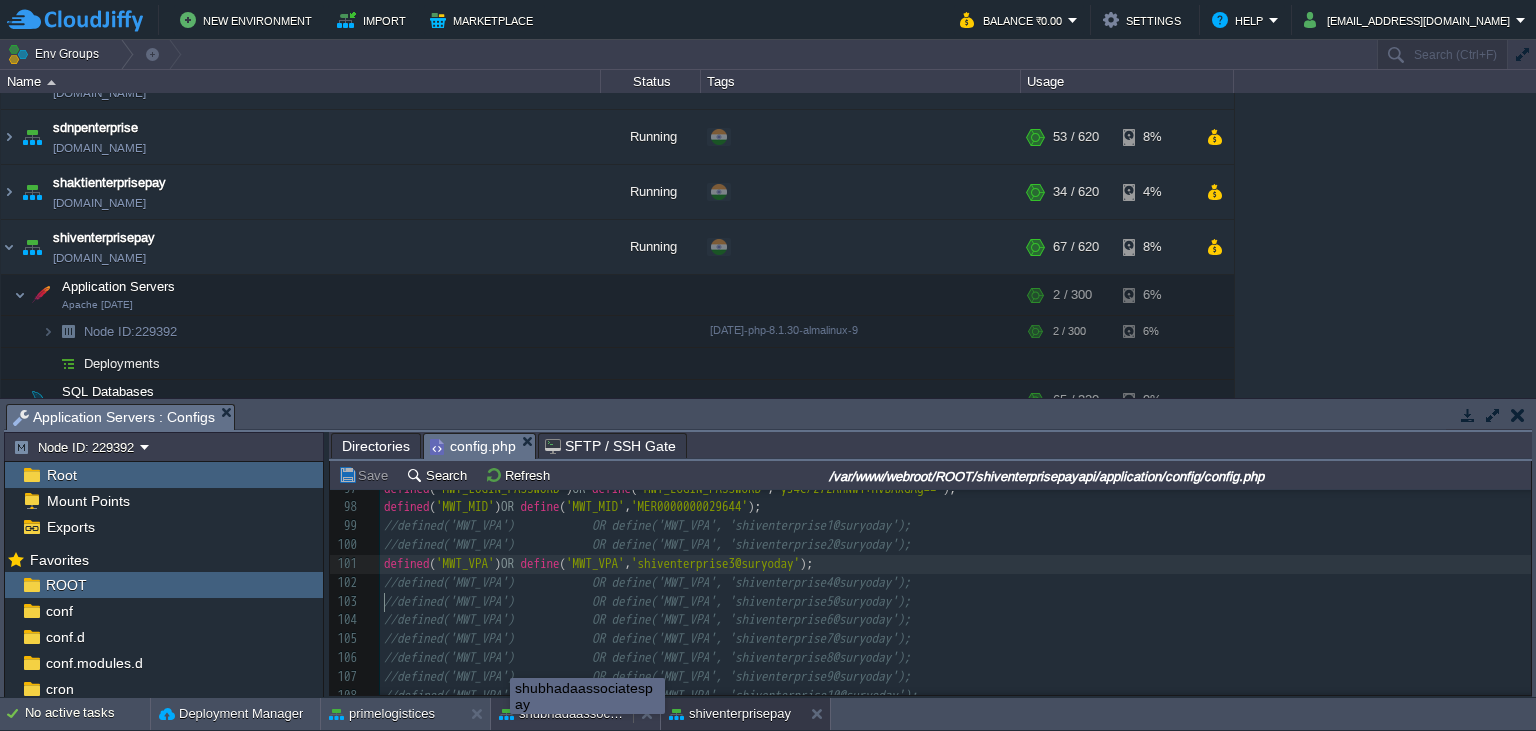 click on "shubhadaassociatespay" at bounding box center [562, 714] 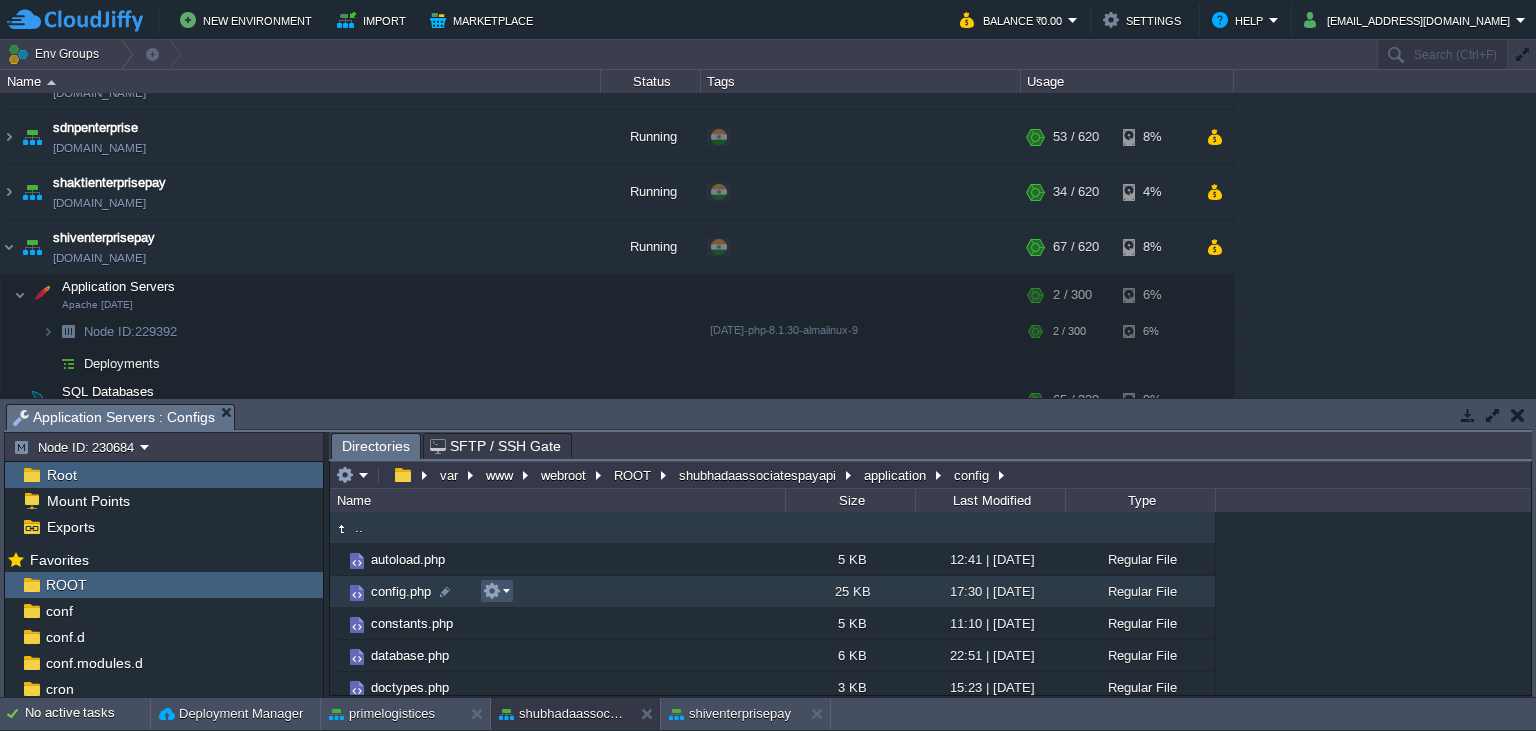 click at bounding box center [492, 591] 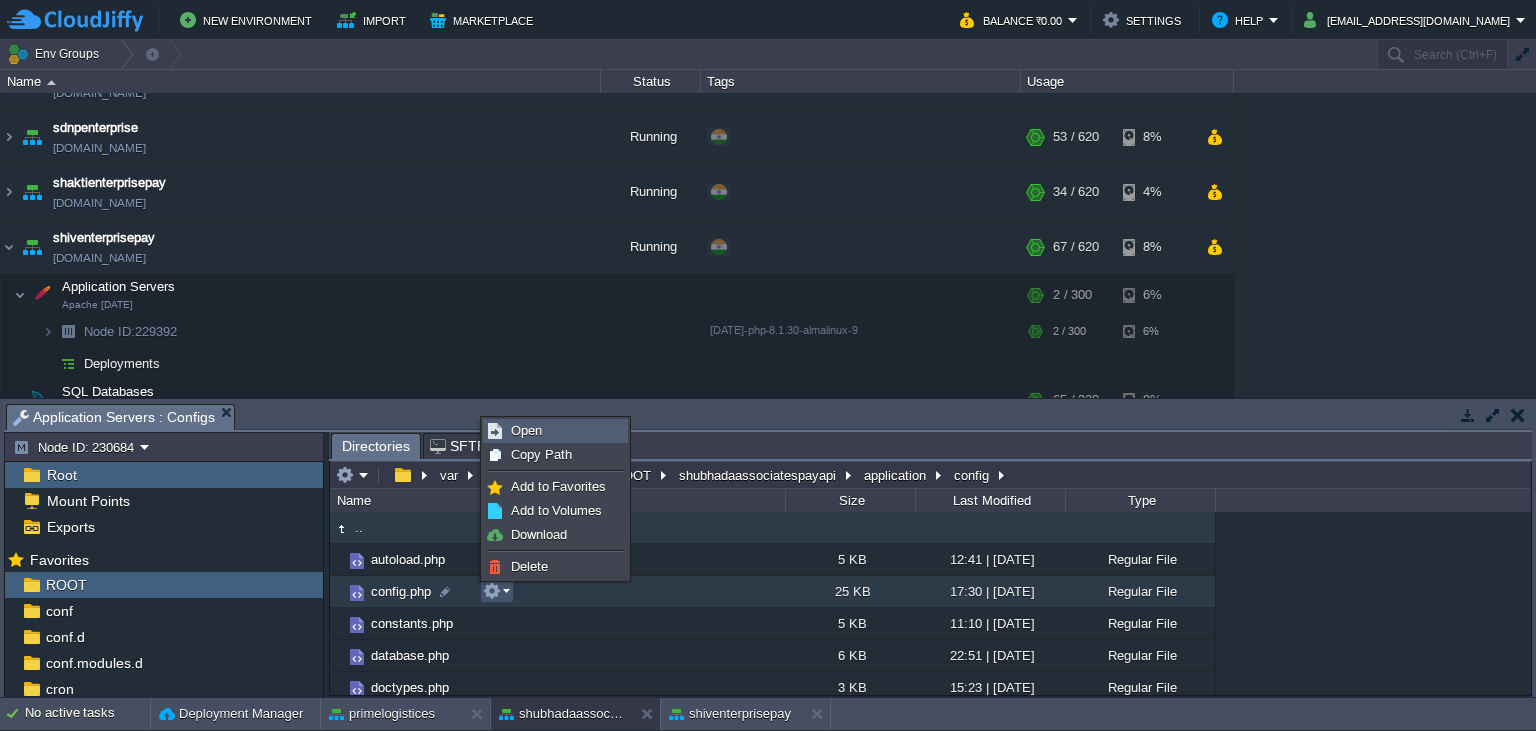 click on "Open" at bounding box center (526, 430) 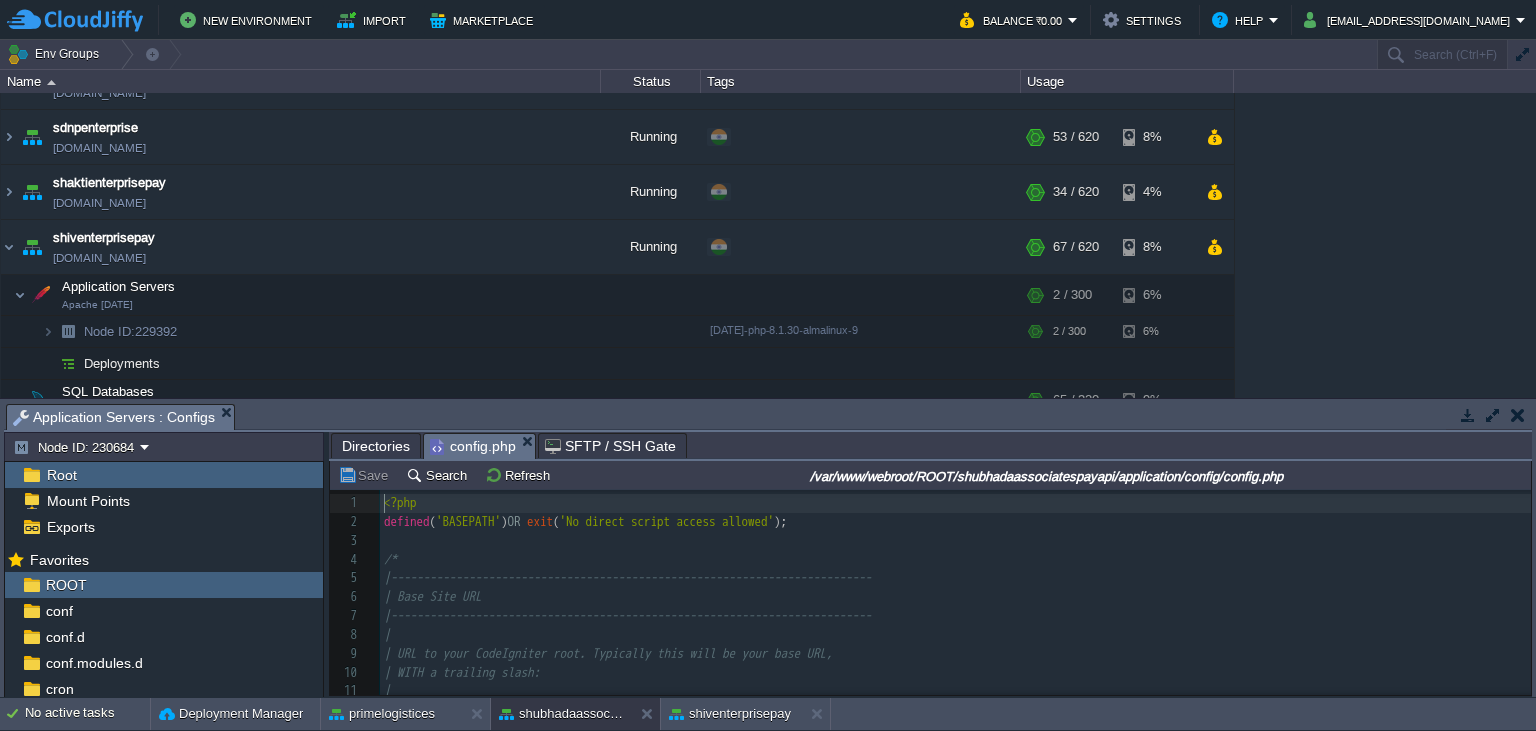scroll, scrollTop: 8, scrollLeft: 0, axis: vertical 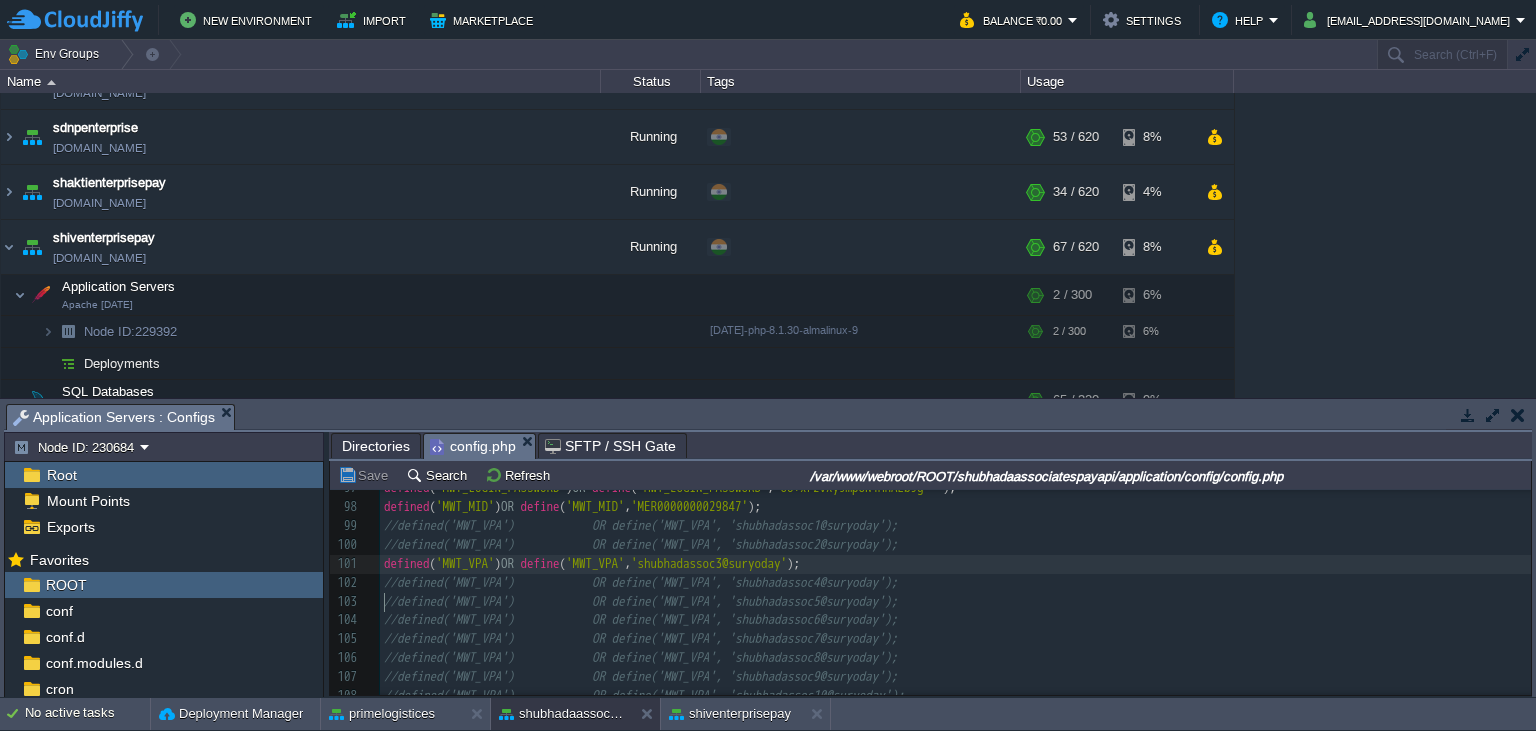 click on "635 <?php   73 defined ( 'FILE_UPLOAD_URL' )           OR   define ( 'FILE_UPLOAD_URL' ,  $config [ 'base_url' ]. 'uploads/' ); 74 defined ( 'FILE_UPLOAD_URL_PP' )        OR   define ( 'FILE_UPLOAD_URL_PP' ,  FILE_UPLOAD_URL . 'profile_pic/' ); 75 defined ( 'FILE_UPLOAD_URL_CATEGORY' )  OR   define ( 'FILE_UPLOAD_URL_CATEGORY' ,  FILE_UPLOAD_URL . 'category/' ); 76 defined ( 'FILE_UPLOAD_URL_PRODUCT' )   OR   define ( 'FILE_UPLOAD_URL_PRODUCT' ,  FILE_UPLOAD_URL . 'product/' ); 77 defined ( 'FILE_UPLOAD_URL_BANNER' )    OR   define ( 'FILE_UPLOAD_URL_BANNER' ,  FILE_UPLOAD_URL . 'banners/' ); 78 defined ( 'FILE_UPLOAD_URL_MERCHANT' )  OR   define ( 'FILE_UPLOAD_URL_MERCHANT' ,  FILE_UPLOAD_URL . 'merchant/' ); 79 defined ( 'FILE_UPLOAD_URL_CSV' )       OR   define ( 'FILE_UPLOAD_URL_CSV' ,  FILE_UPLOAD_URL . 'csv/' ); 80 defined ( 'FILE_UPLOAD_URL_DOCS' )      OR   define ( 'FILE_UPLOAD_URL_DOCS' ,  FILE_UPLOAD_URL . 'docs/' ); 81 ​ 82 date_default_timezone_set ( '[GEOGRAPHIC_DATA]/[GEOGRAPHIC_DATA]' ); 83 ​ 84 defined ( OR" at bounding box center (955, 441) 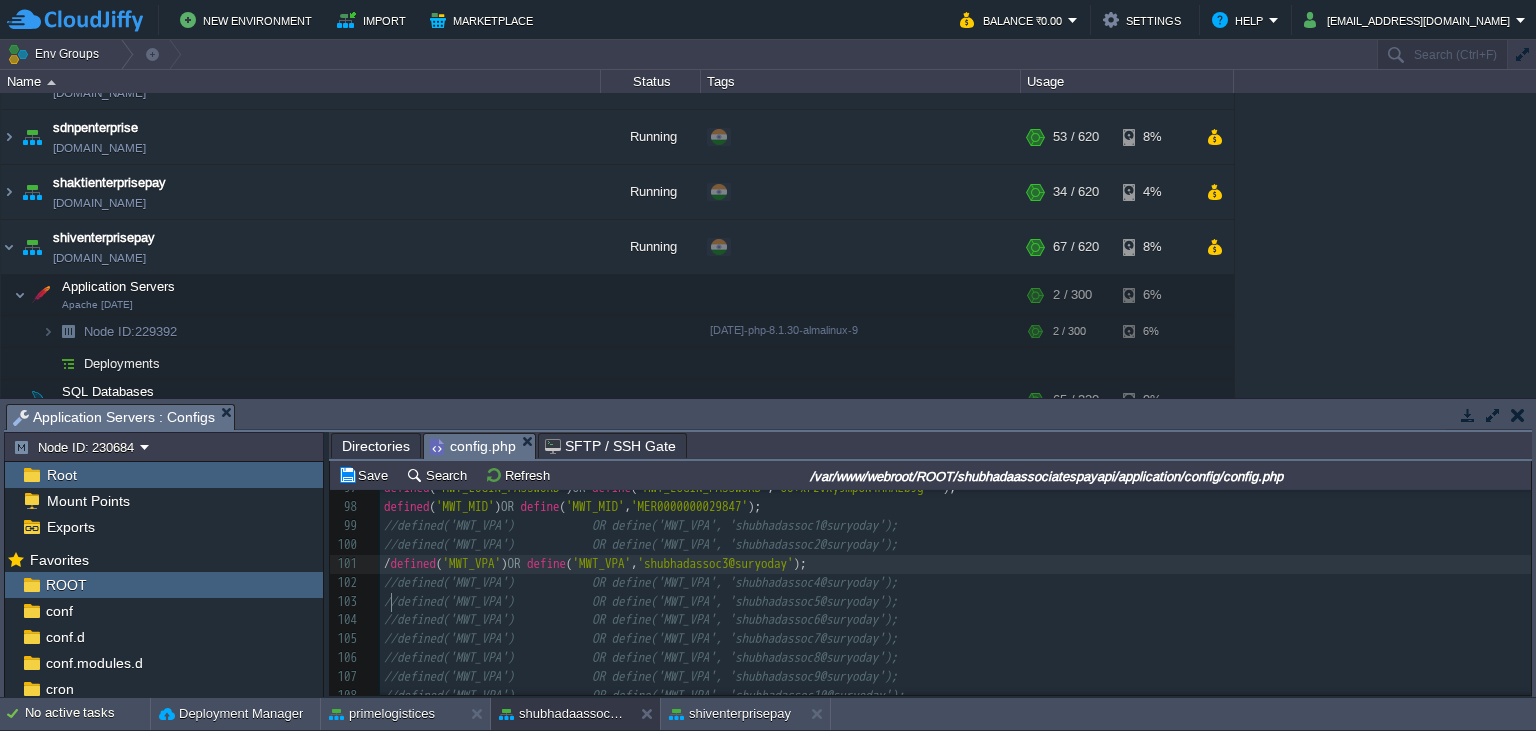 type on "//" 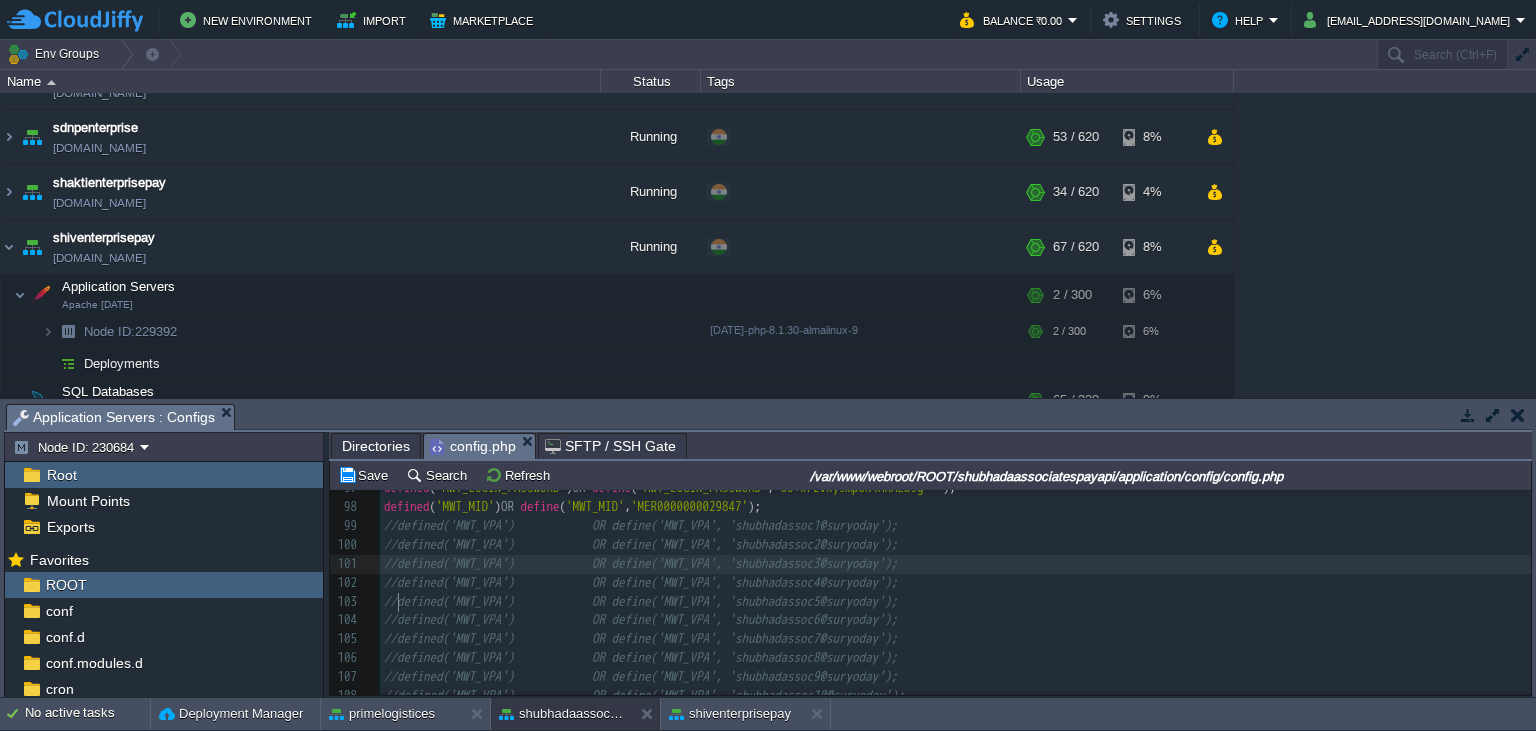 type 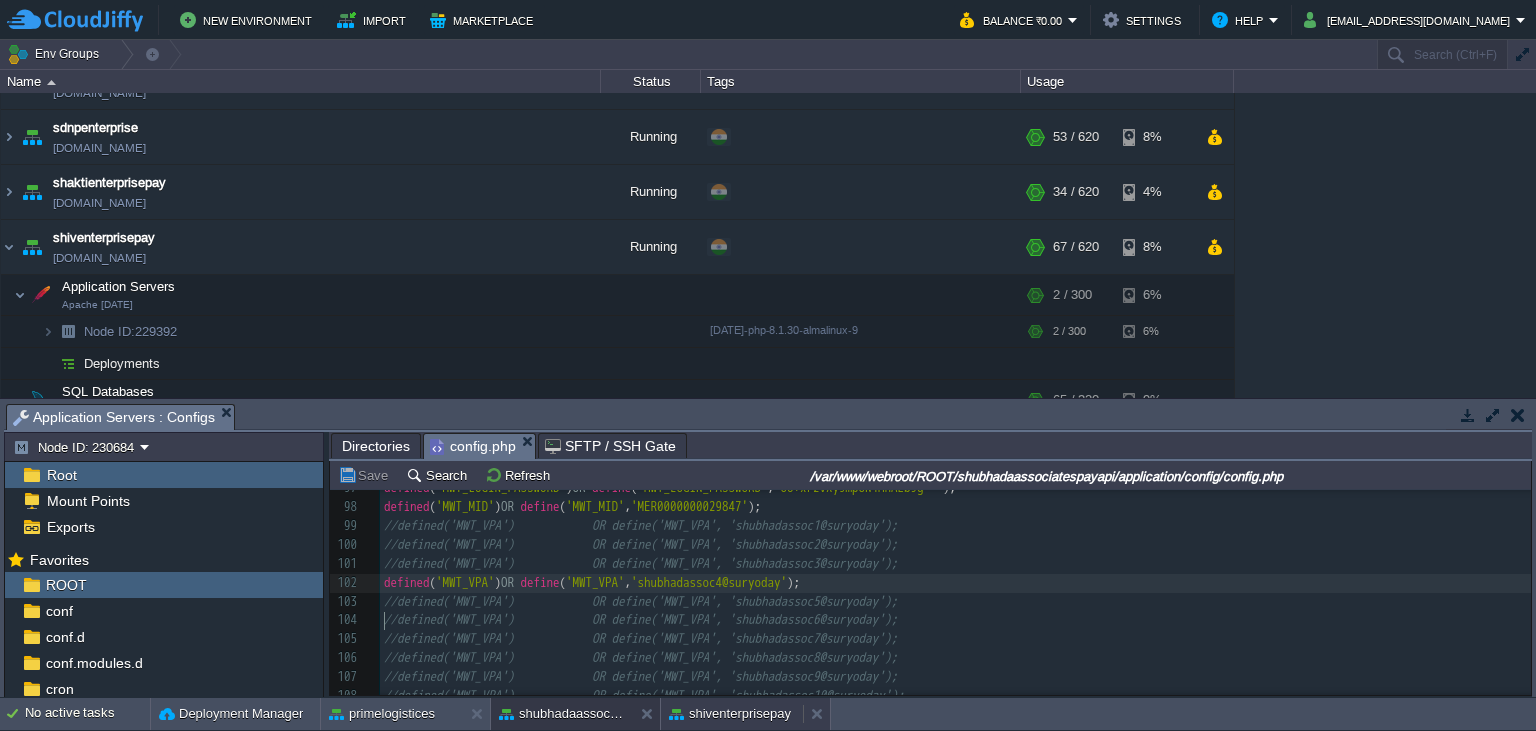 click on "shiventerprisepay" at bounding box center [730, 714] 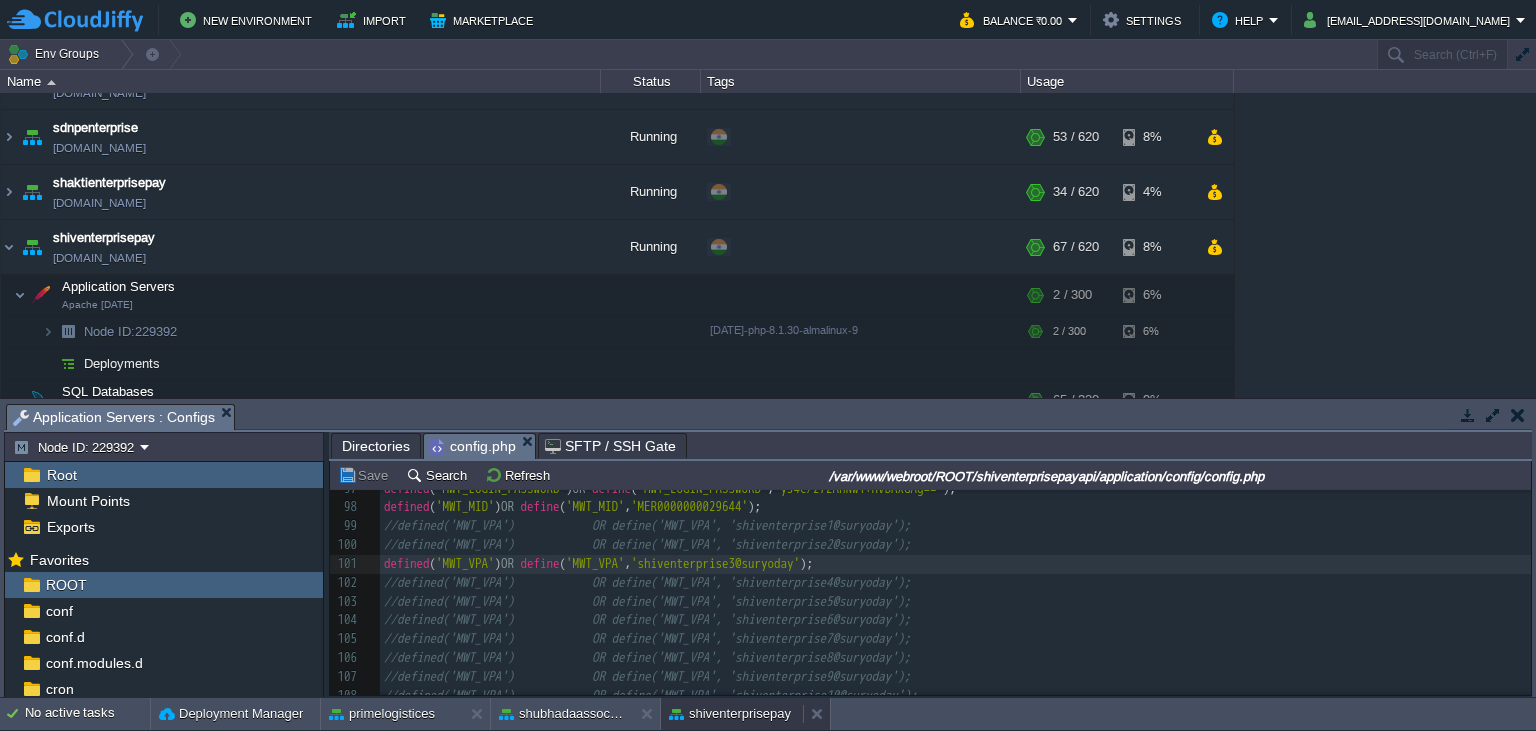 scroll, scrollTop: 8, scrollLeft: 0, axis: vertical 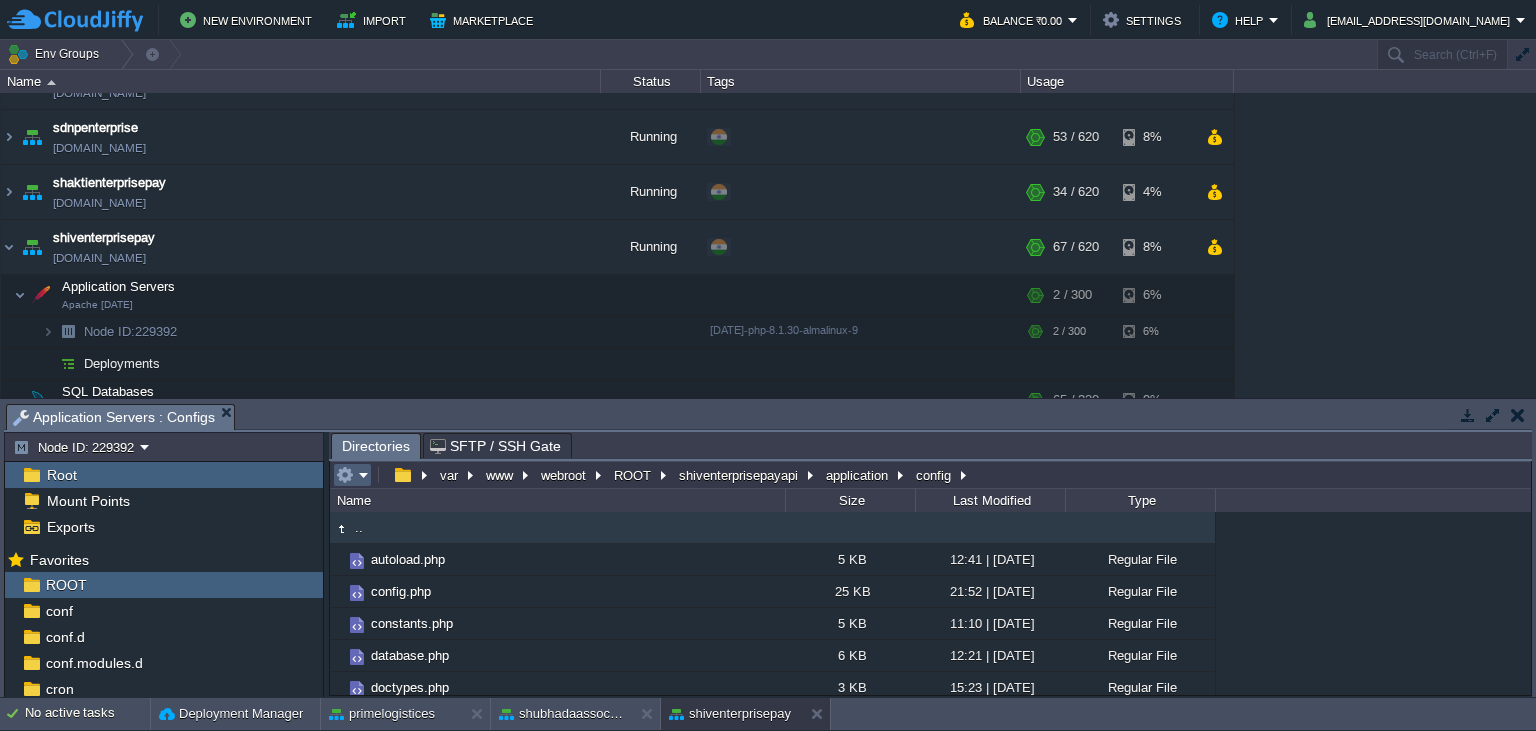 click at bounding box center [352, 475] 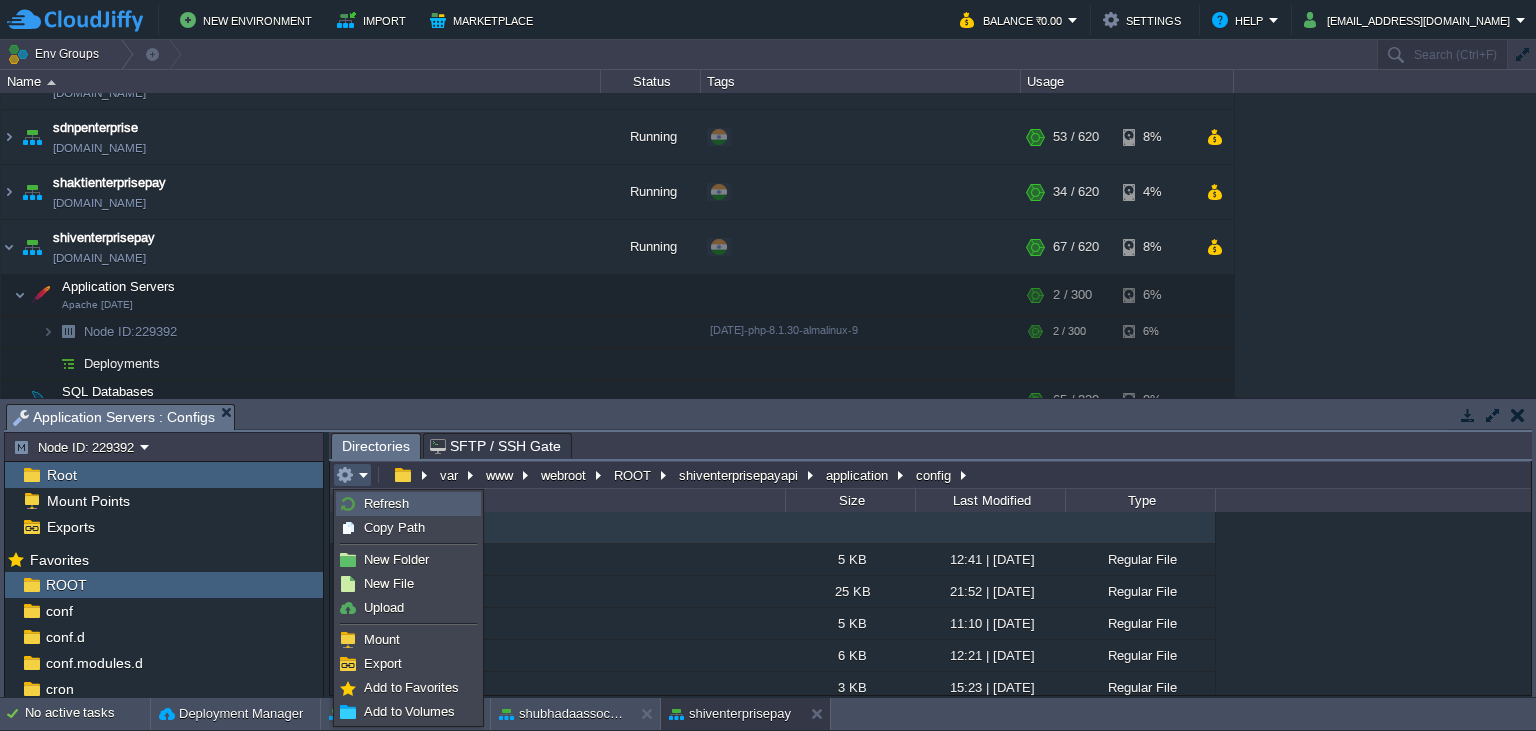 click on "Refresh" at bounding box center [386, 503] 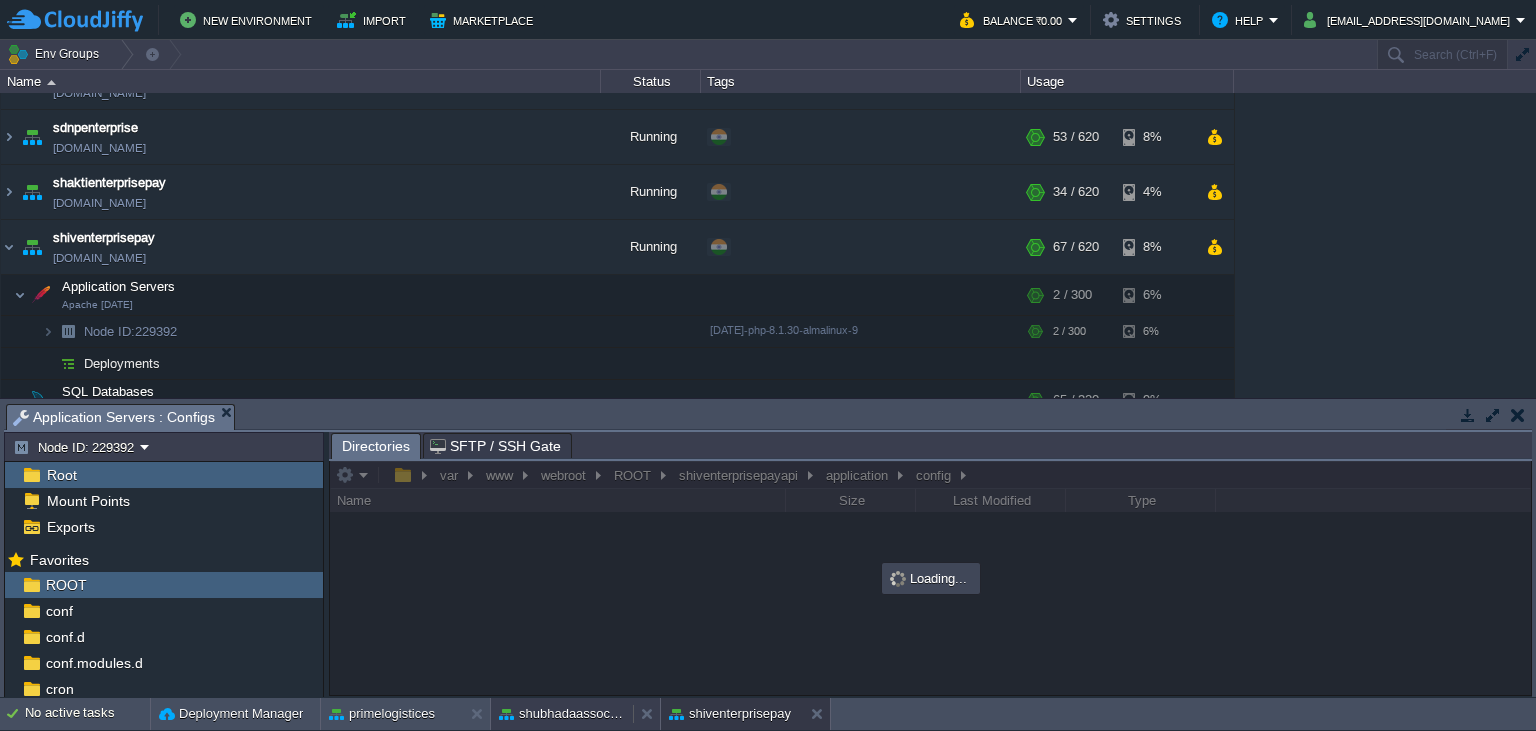 click on "shubhadaassociatespay" at bounding box center [562, 714] 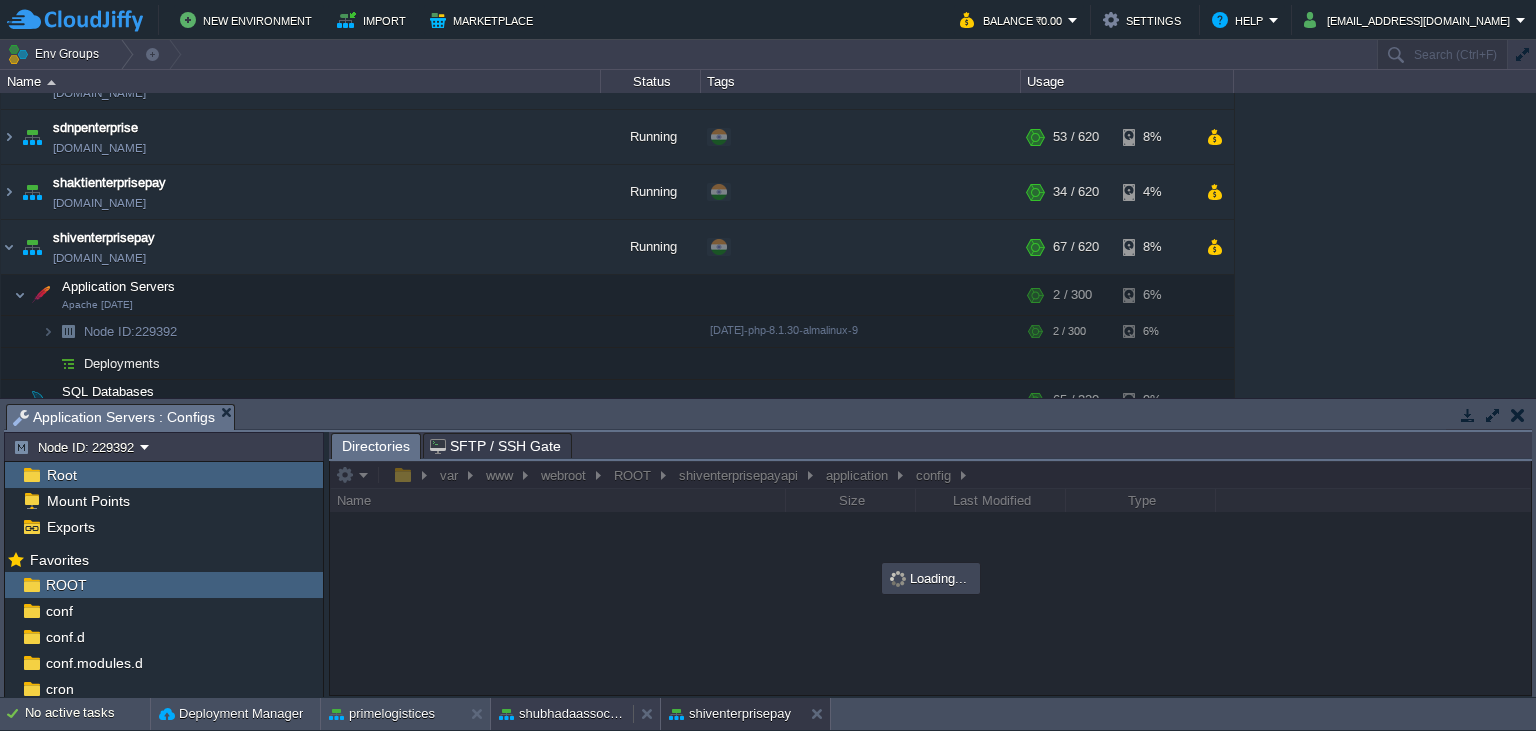 scroll, scrollTop: 8, scrollLeft: 0, axis: vertical 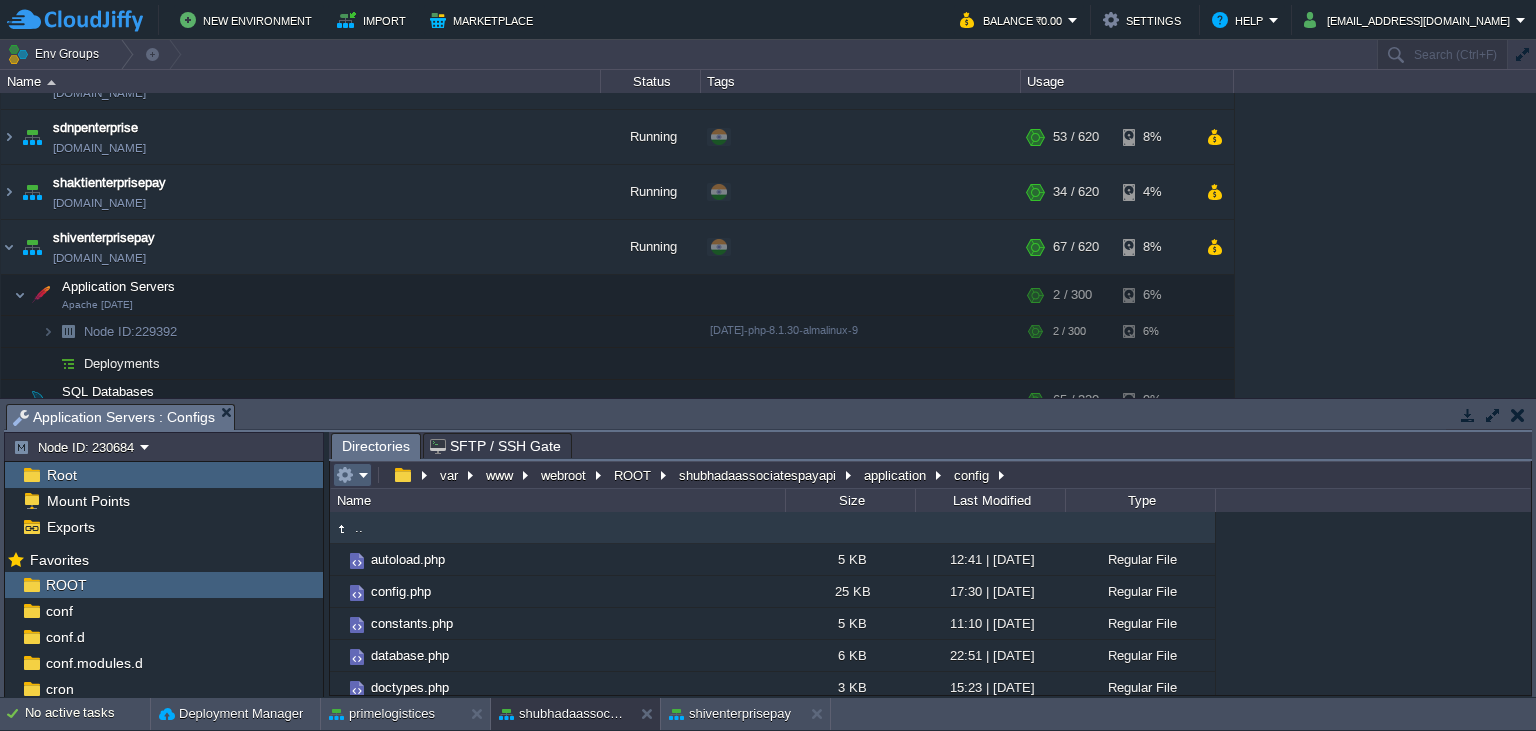 click at bounding box center [352, 475] 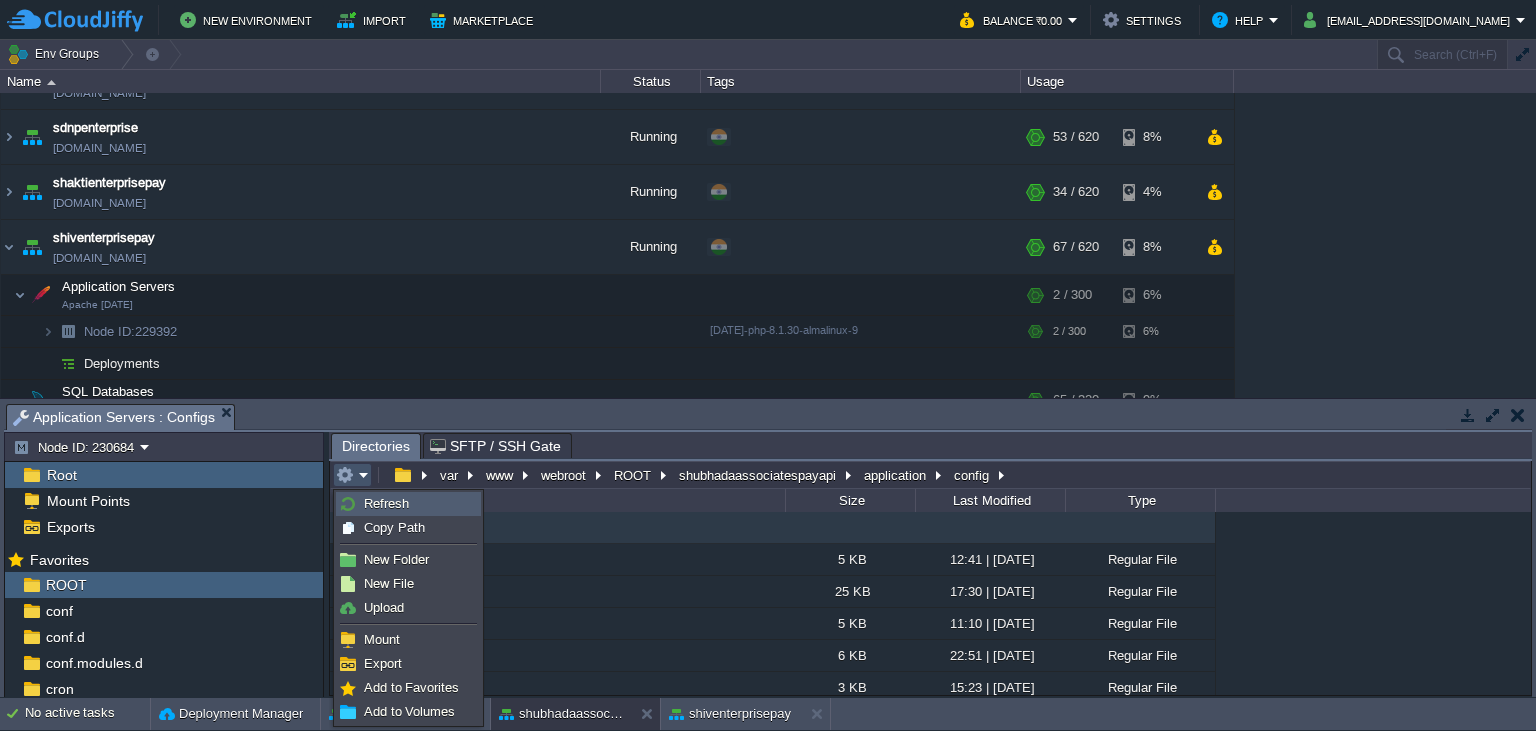 click on "Refresh" at bounding box center [386, 503] 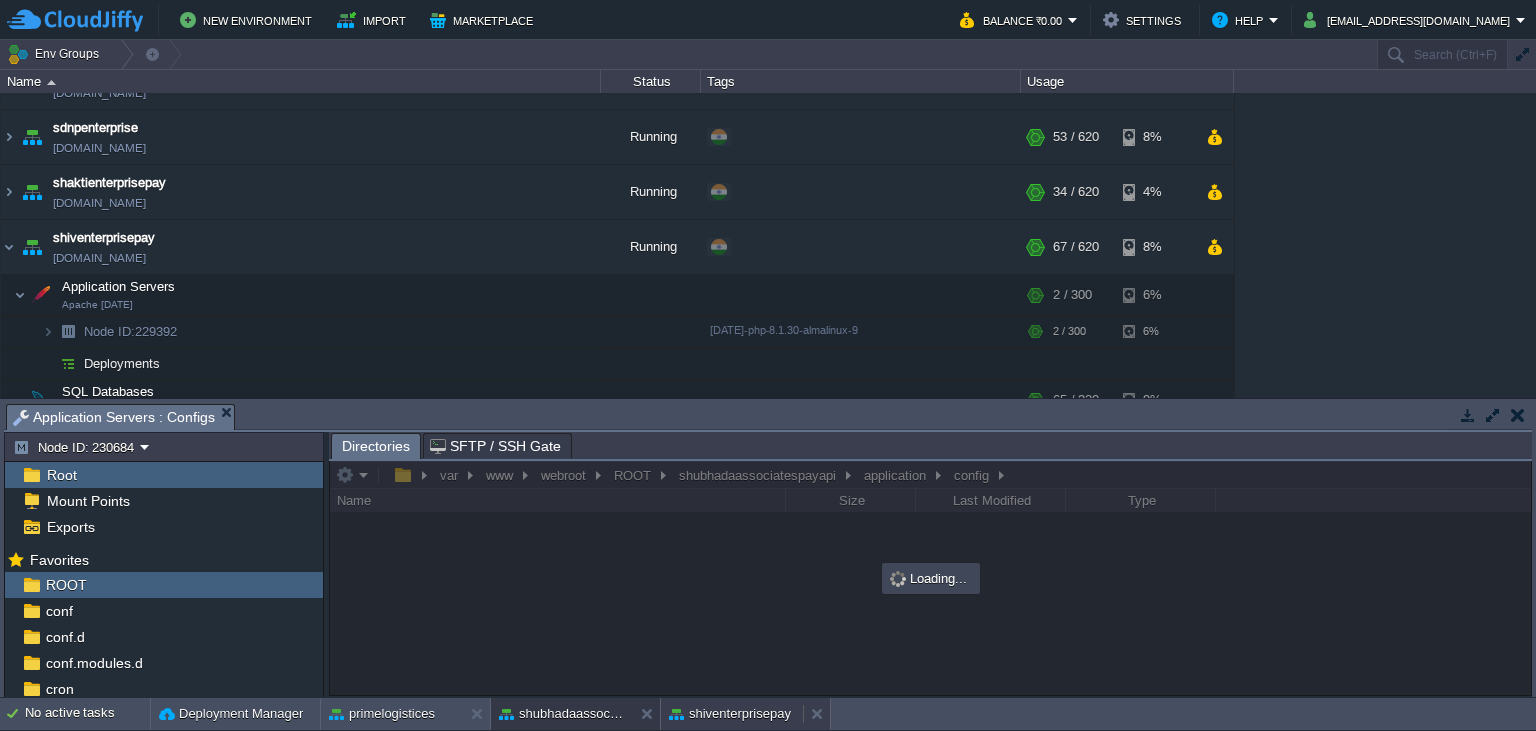 click on "shiventerprisepay" at bounding box center (730, 714) 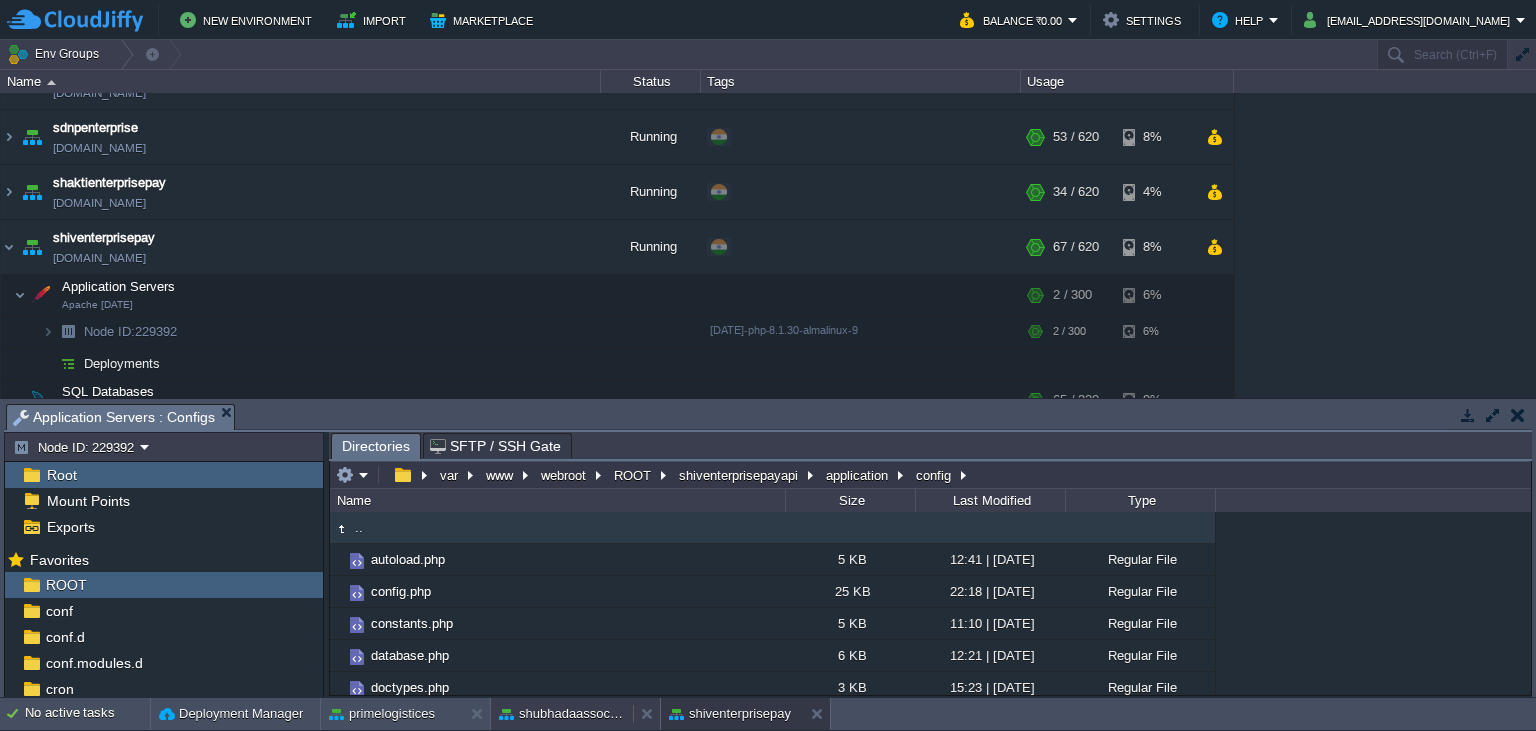 click on "shubhadaassociatespay" at bounding box center [562, 714] 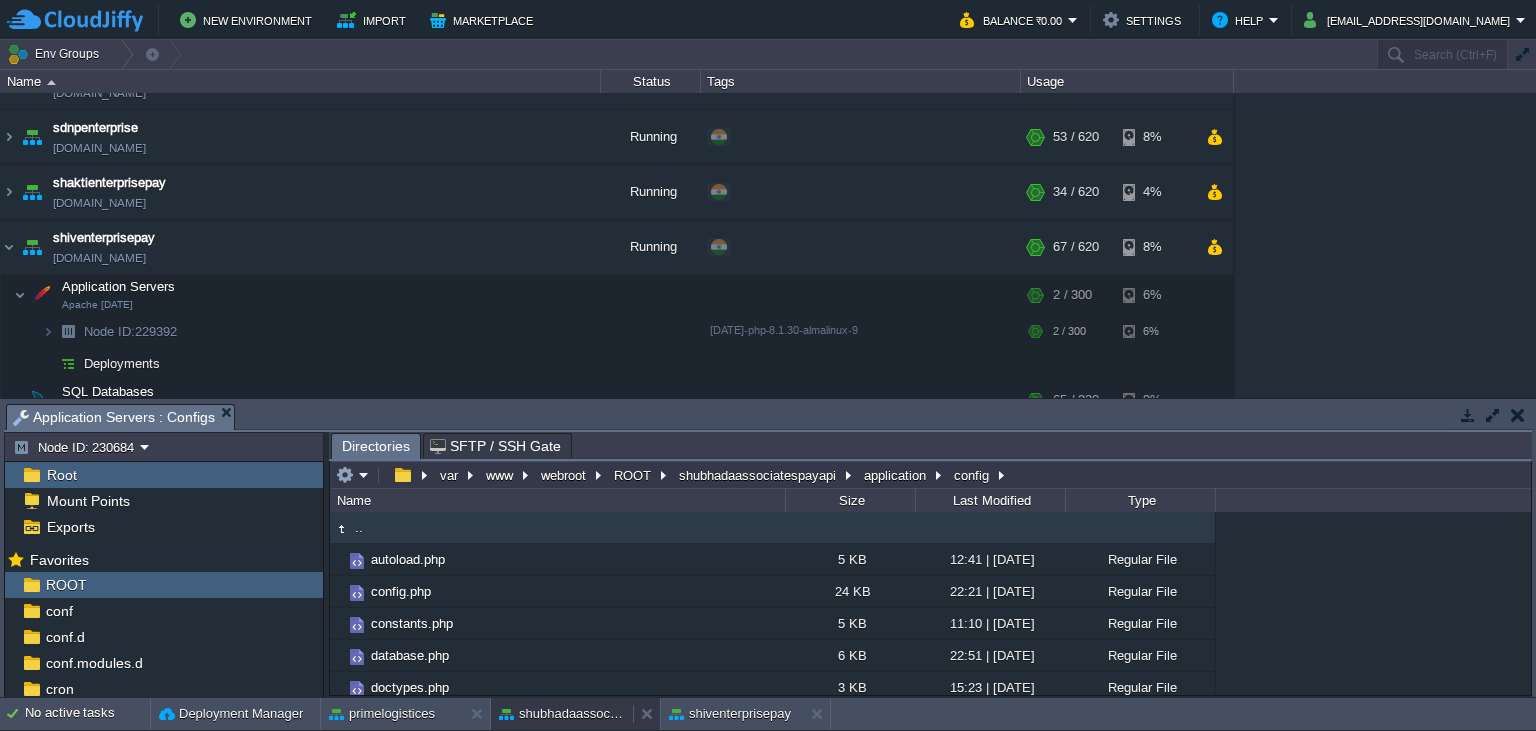 click on "shubhadaassociatespay" at bounding box center (562, 714) 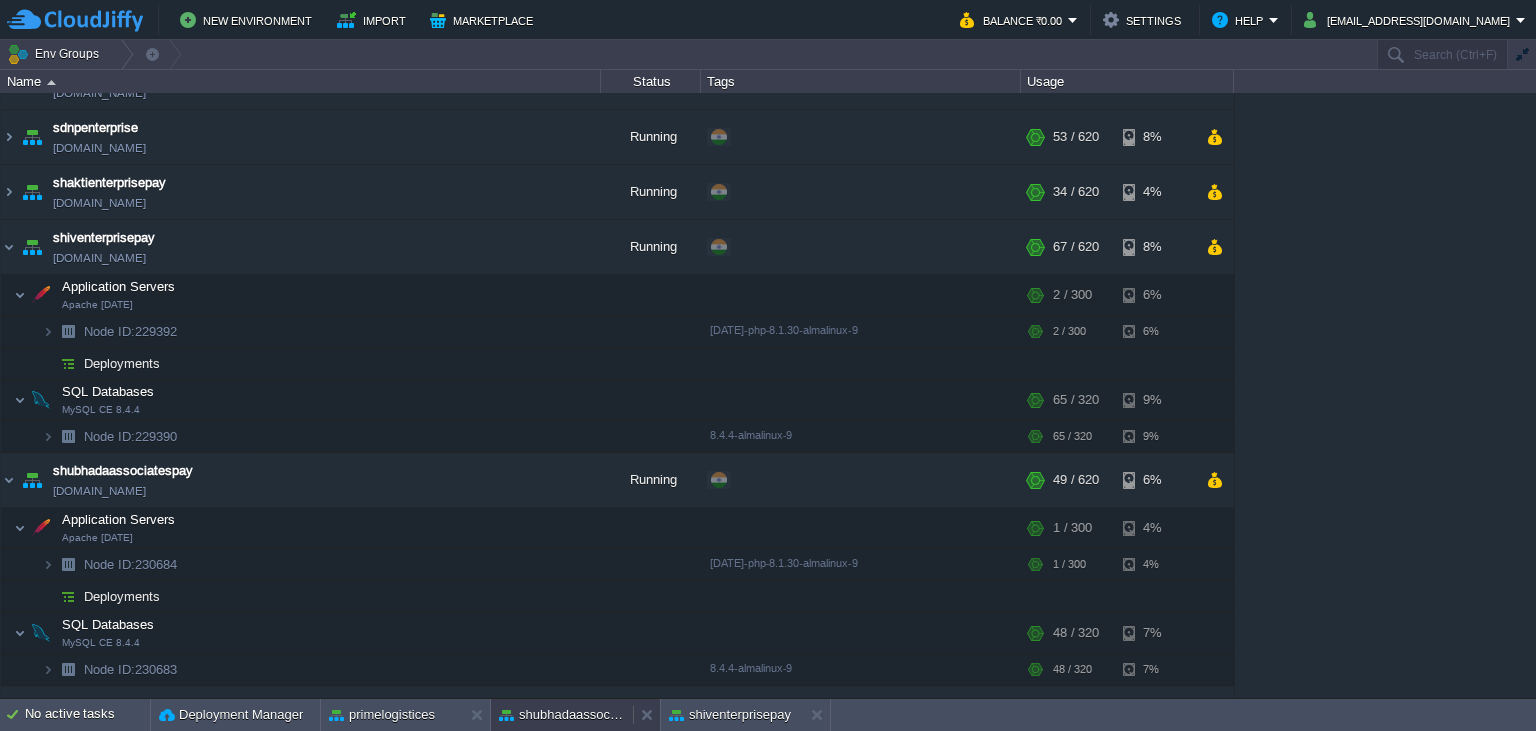 click on "shubhadaassociatespay" at bounding box center (562, 715) 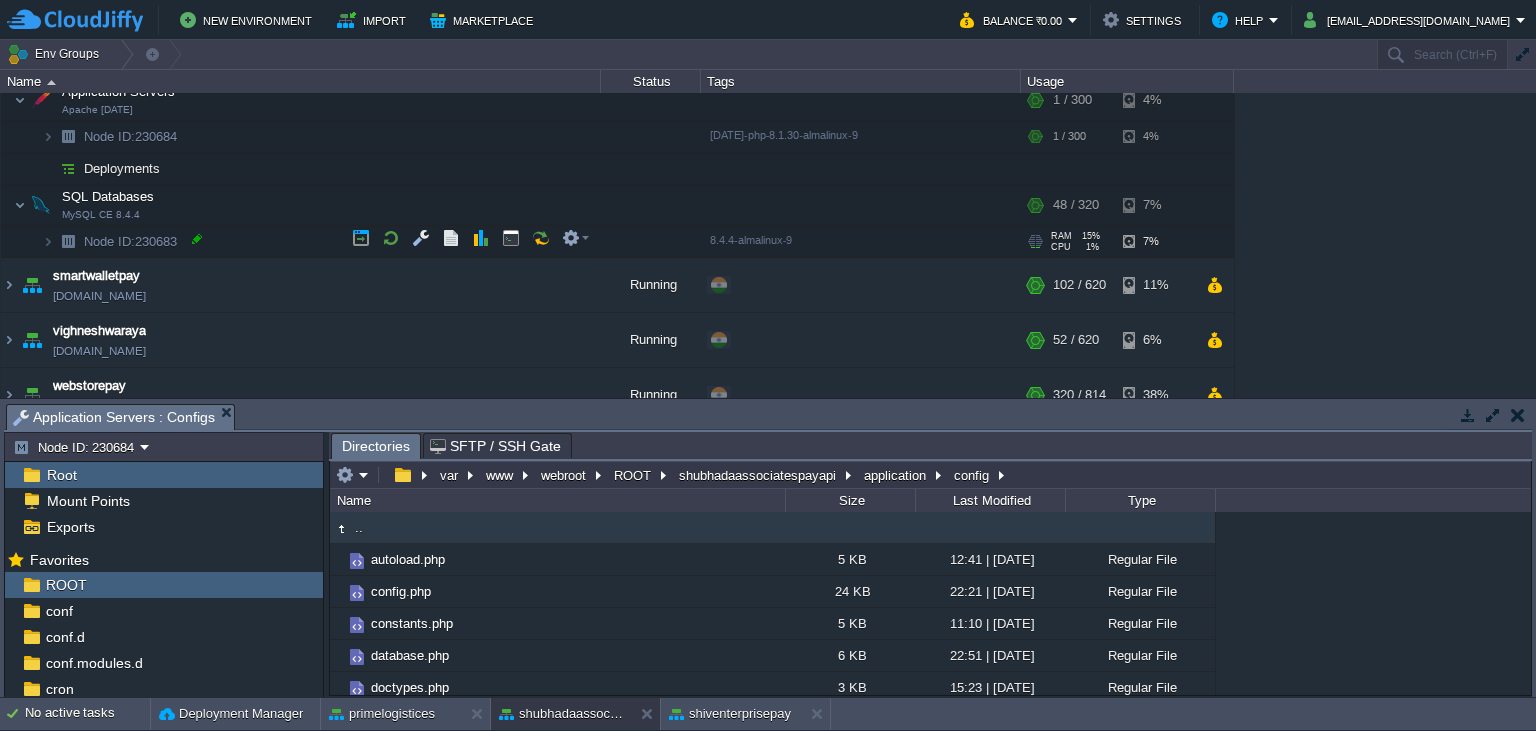 scroll, scrollTop: 1371, scrollLeft: 0, axis: vertical 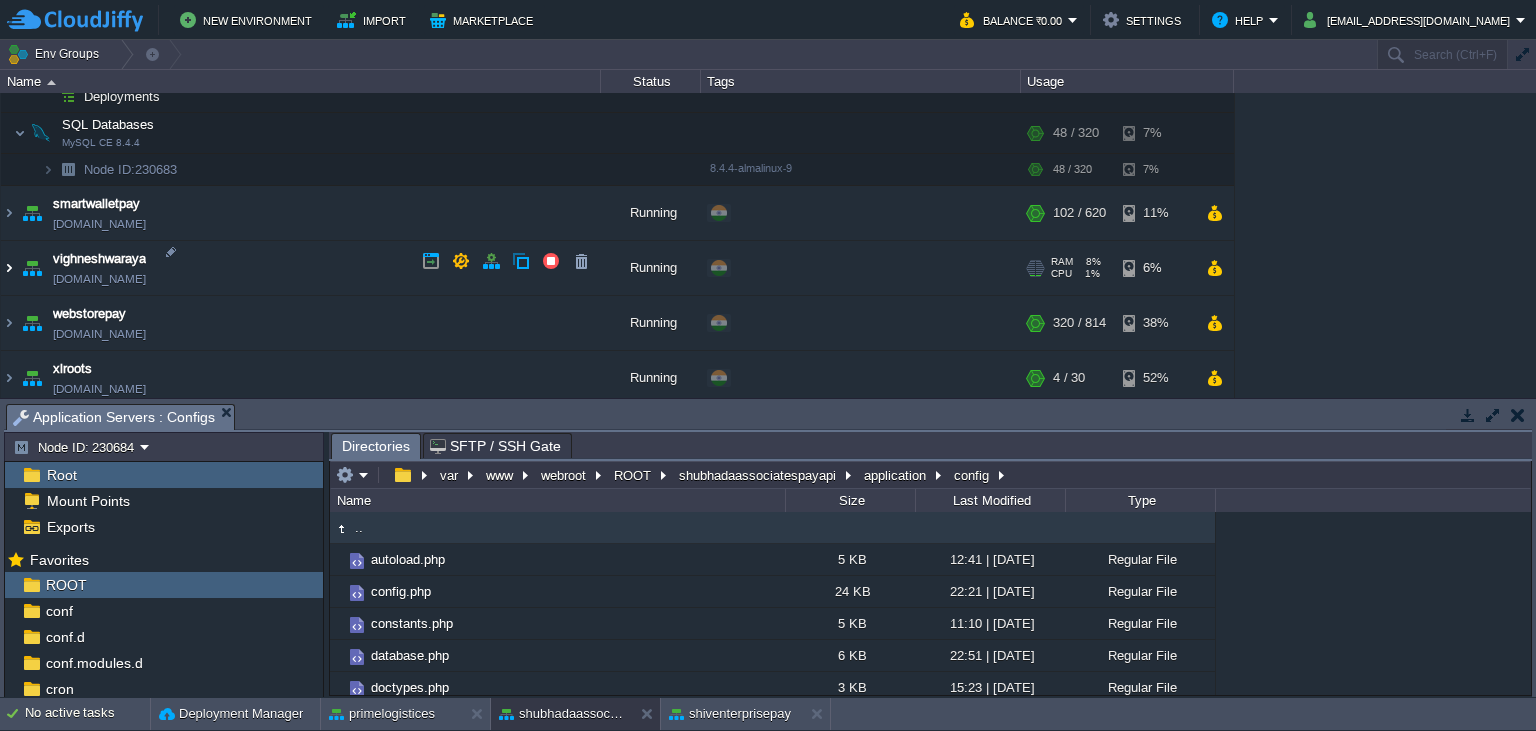 click at bounding box center [9, 268] 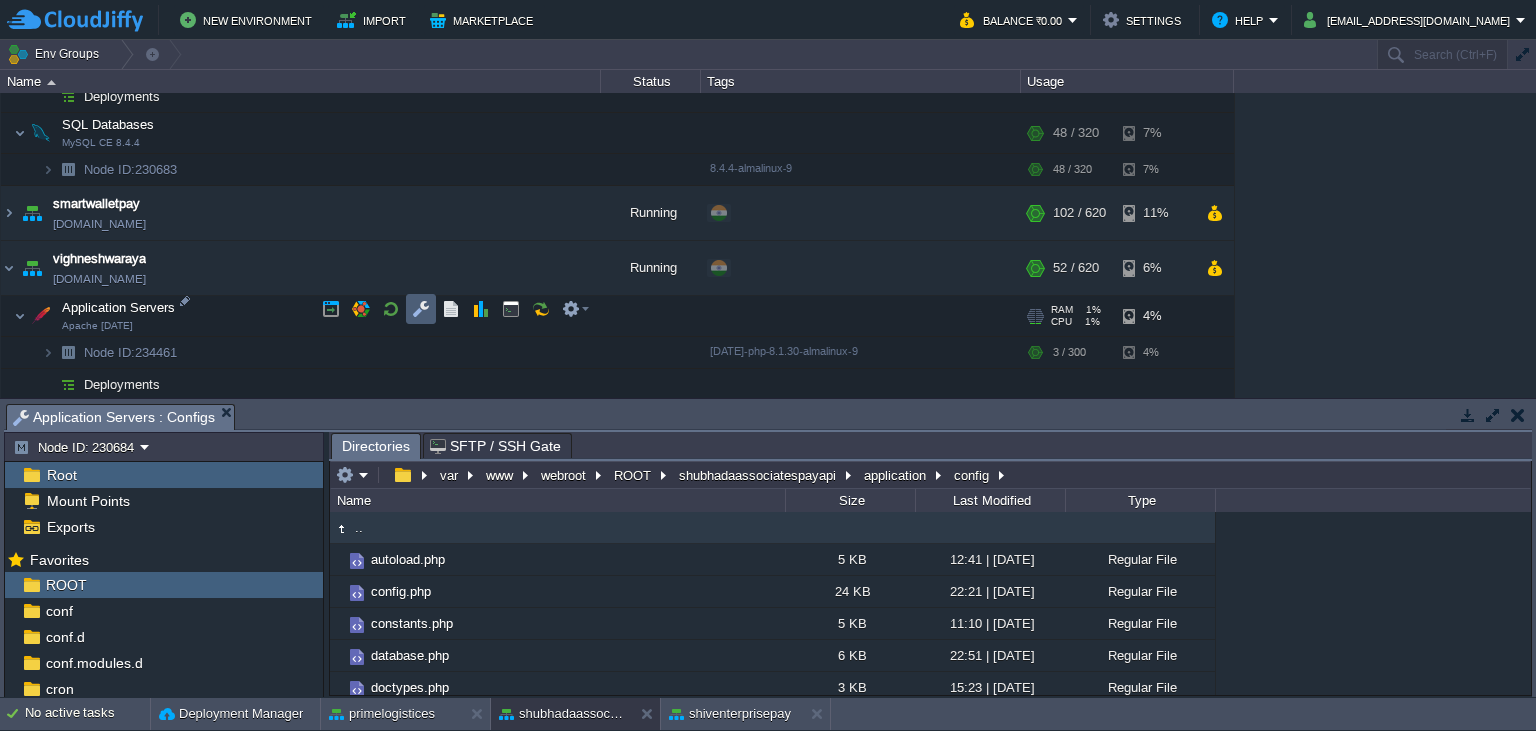 click at bounding box center (421, 309) 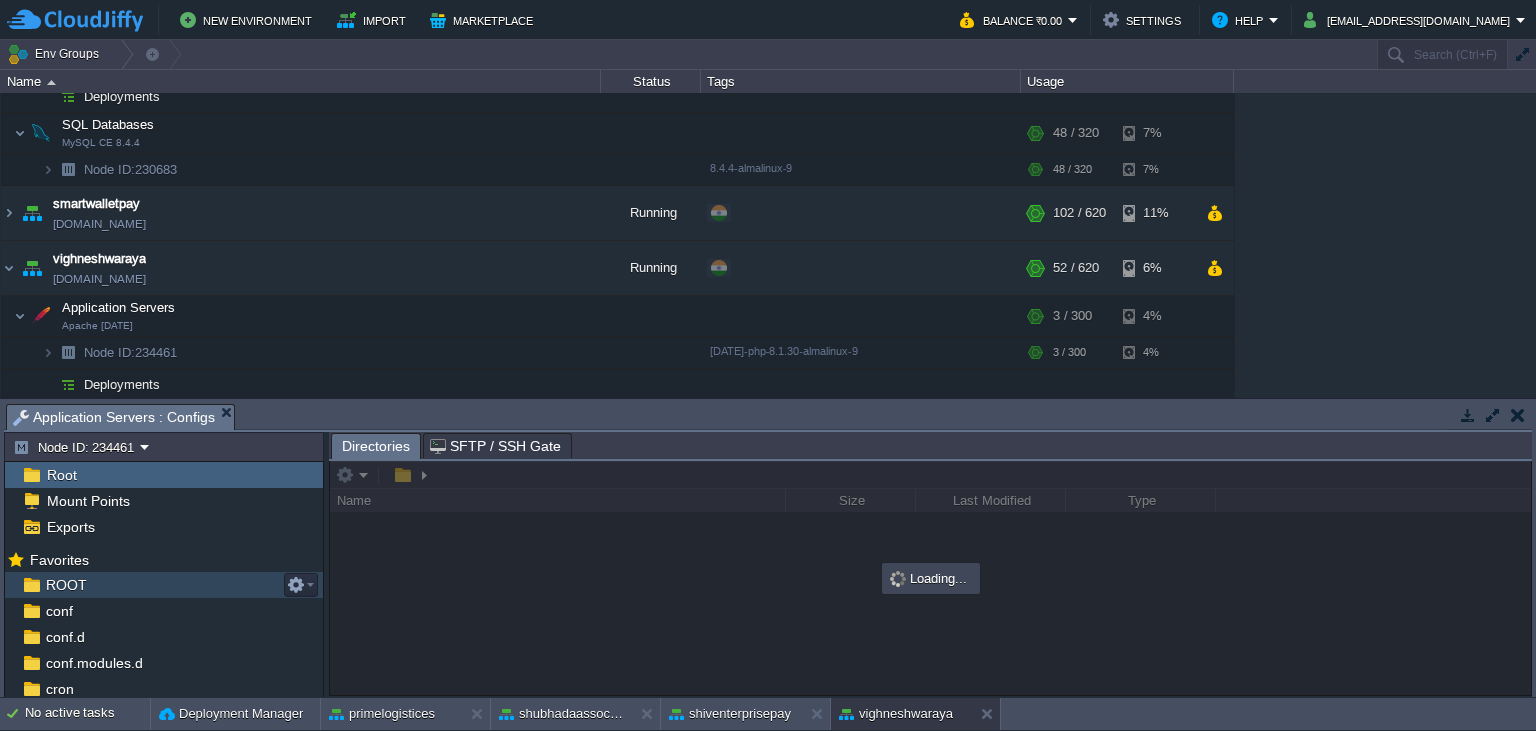 click on "ROOT" at bounding box center [164, 585] 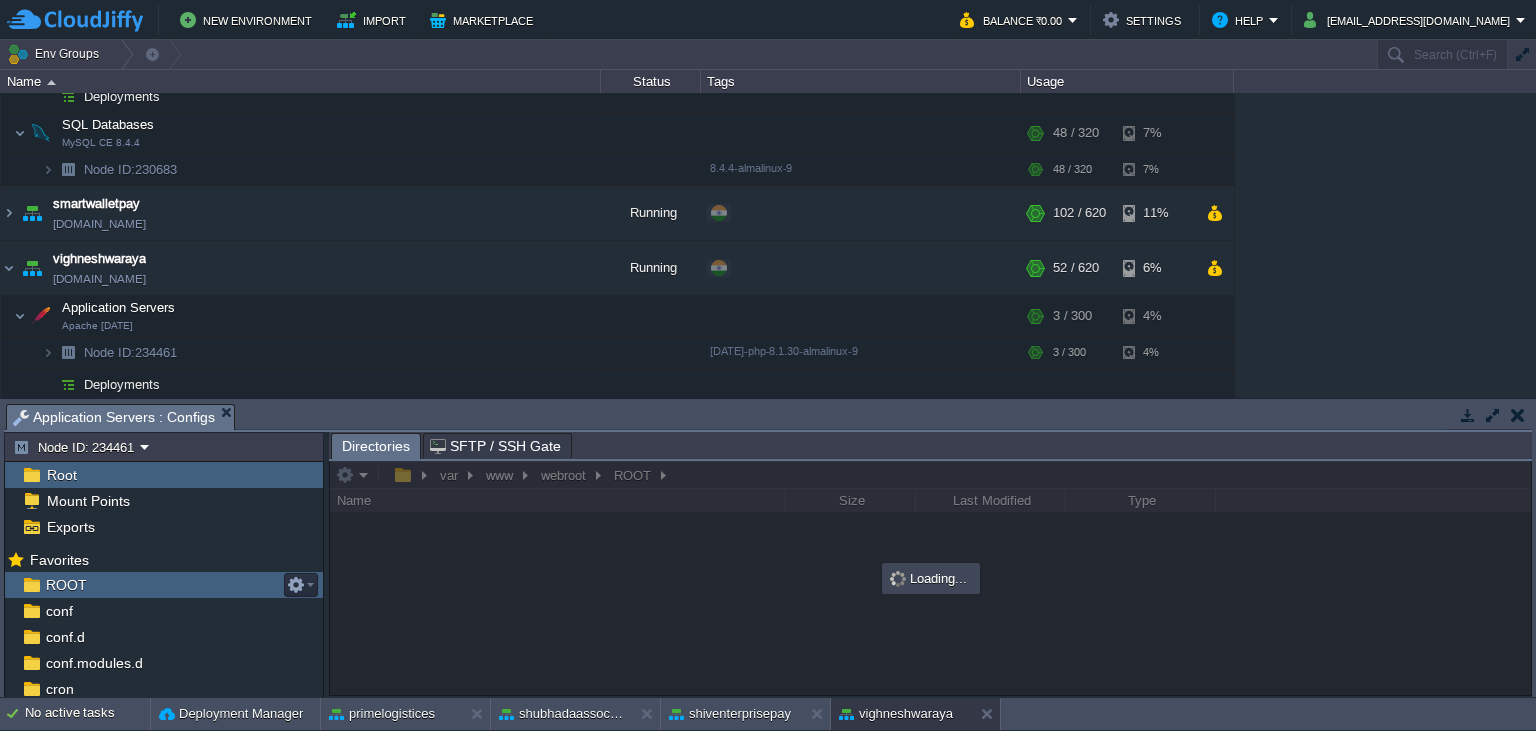 click on "ROOT" at bounding box center [164, 585] 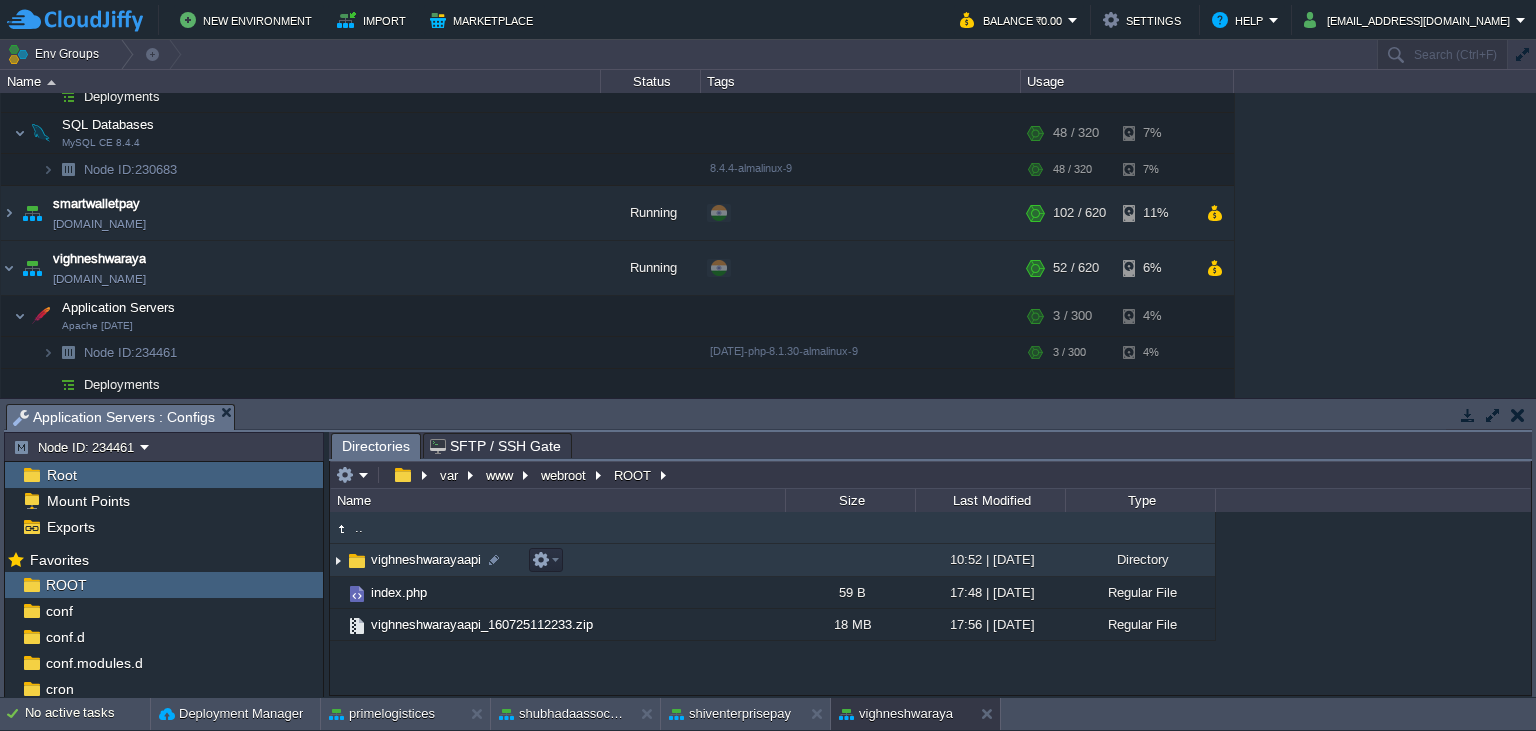 click on "vighneshwarayaapi" at bounding box center [426, 559] 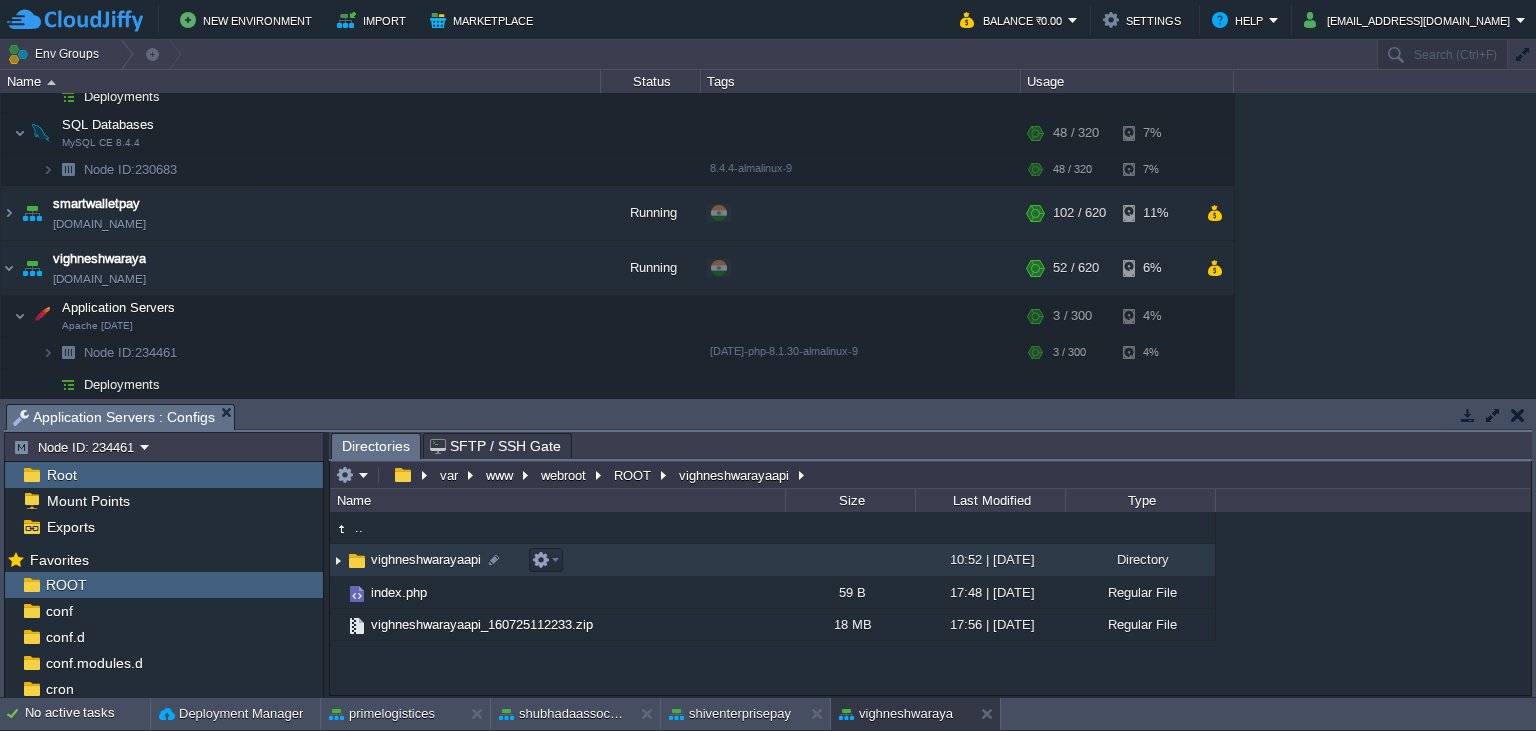 click on "vighneshwarayaapi" at bounding box center (426, 559) 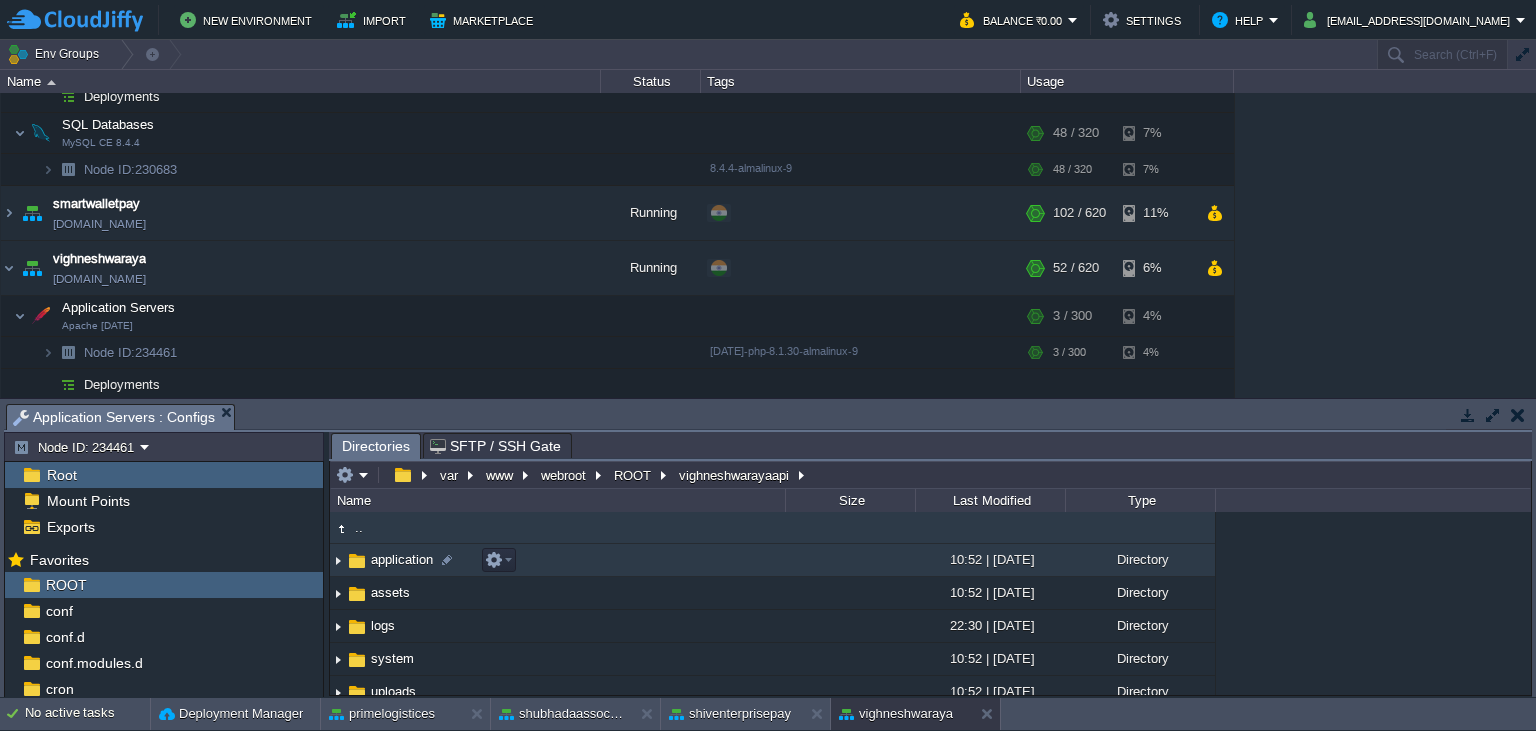 click on "application" at bounding box center [402, 559] 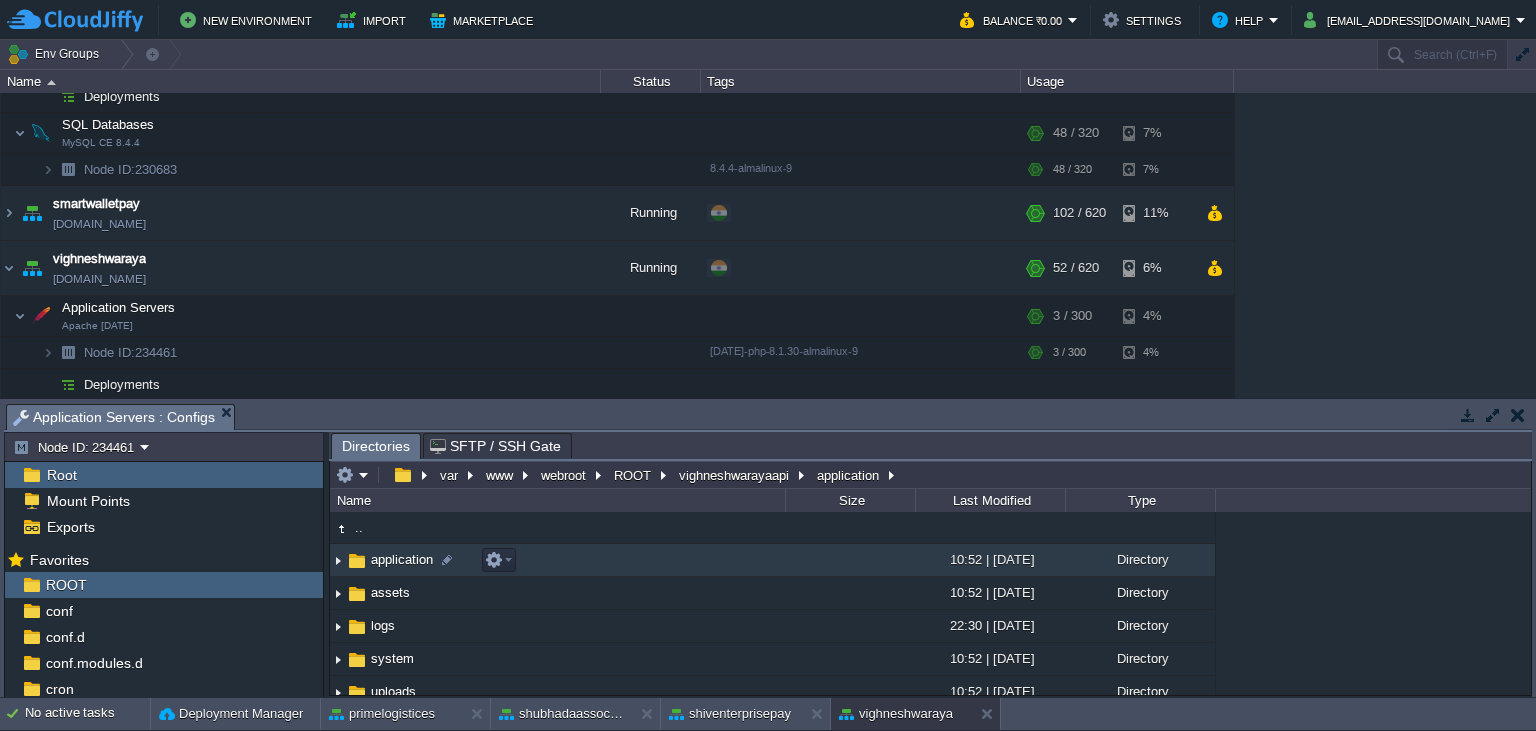 click on "application" at bounding box center (402, 559) 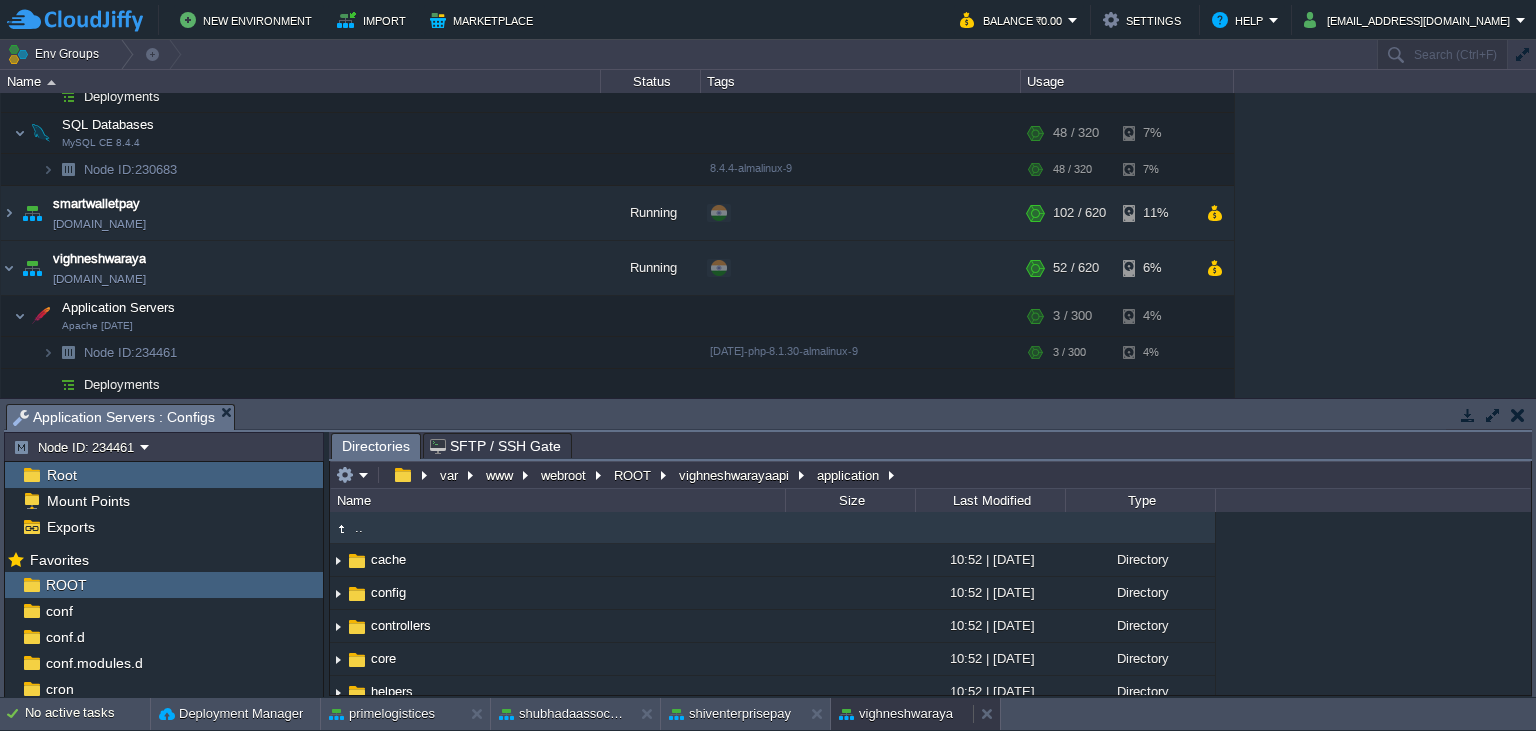 click on "vighneshwaraya" at bounding box center [896, 714] 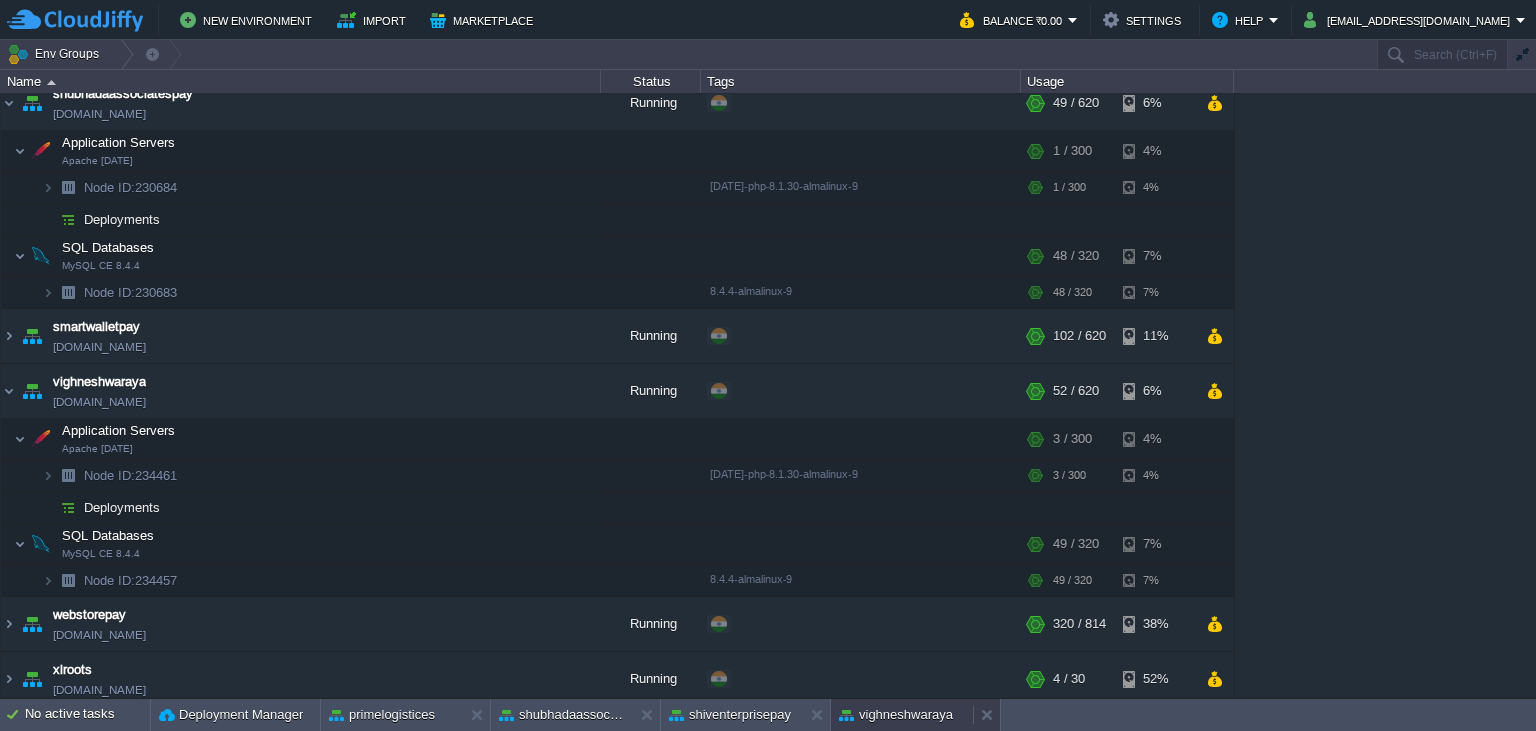click on "vighneshwaraya" at bounding box center (896, 715) 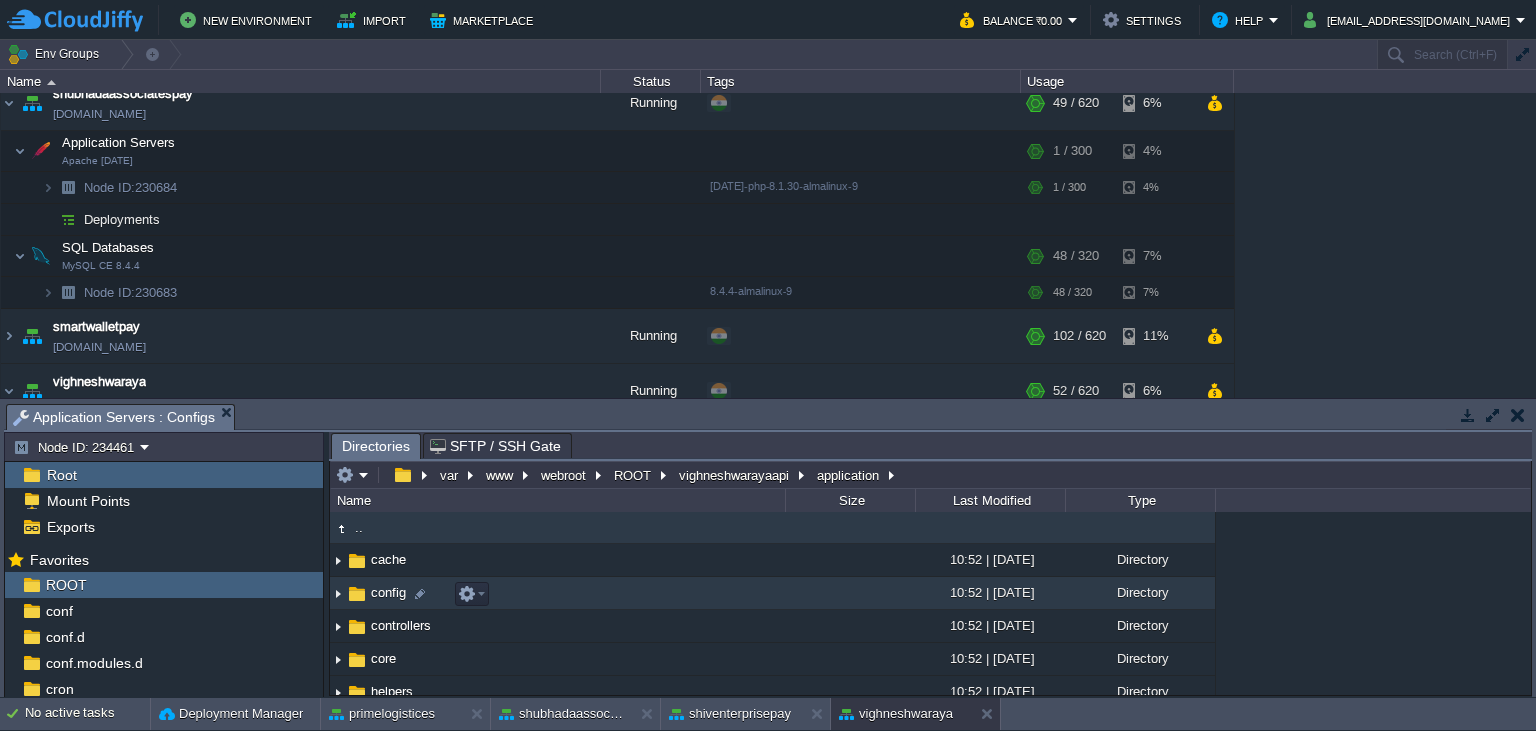click on "config" at bounding box center [388, 592] 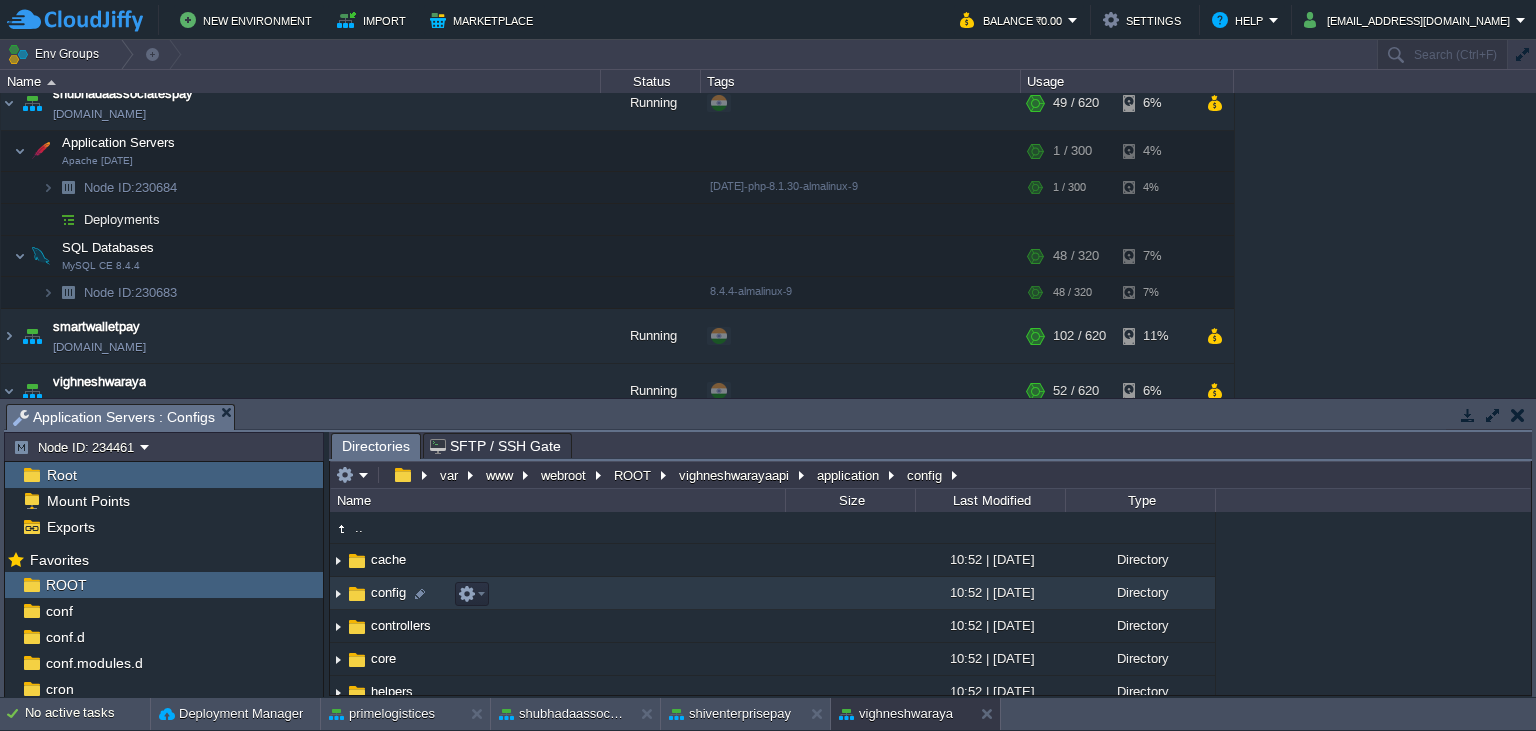 click on "config" at bounding box center [388, 592] 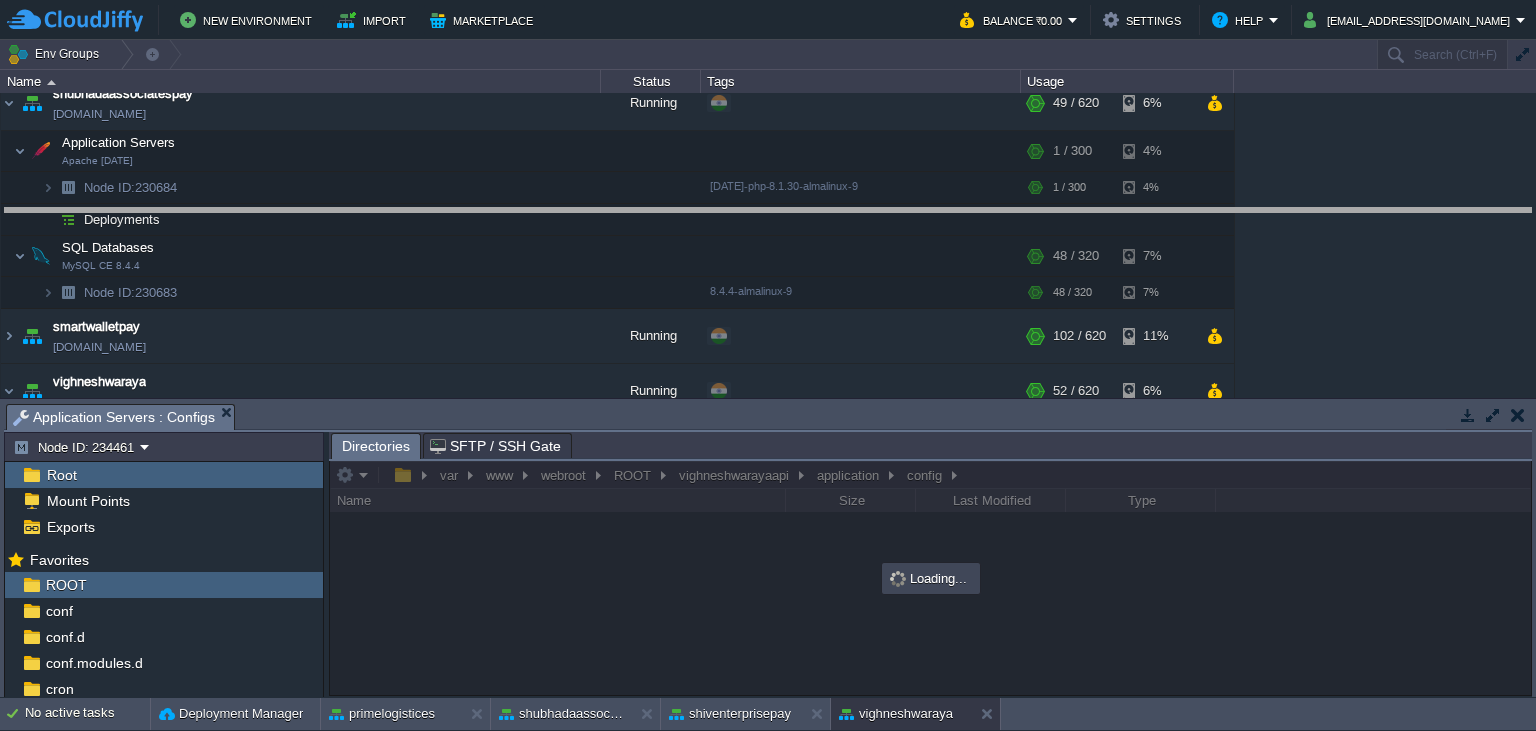 drag, startPoint x: 548, startPoint y: 418, endPoint x: 554, endPoint y: 208, distance: 210.0857 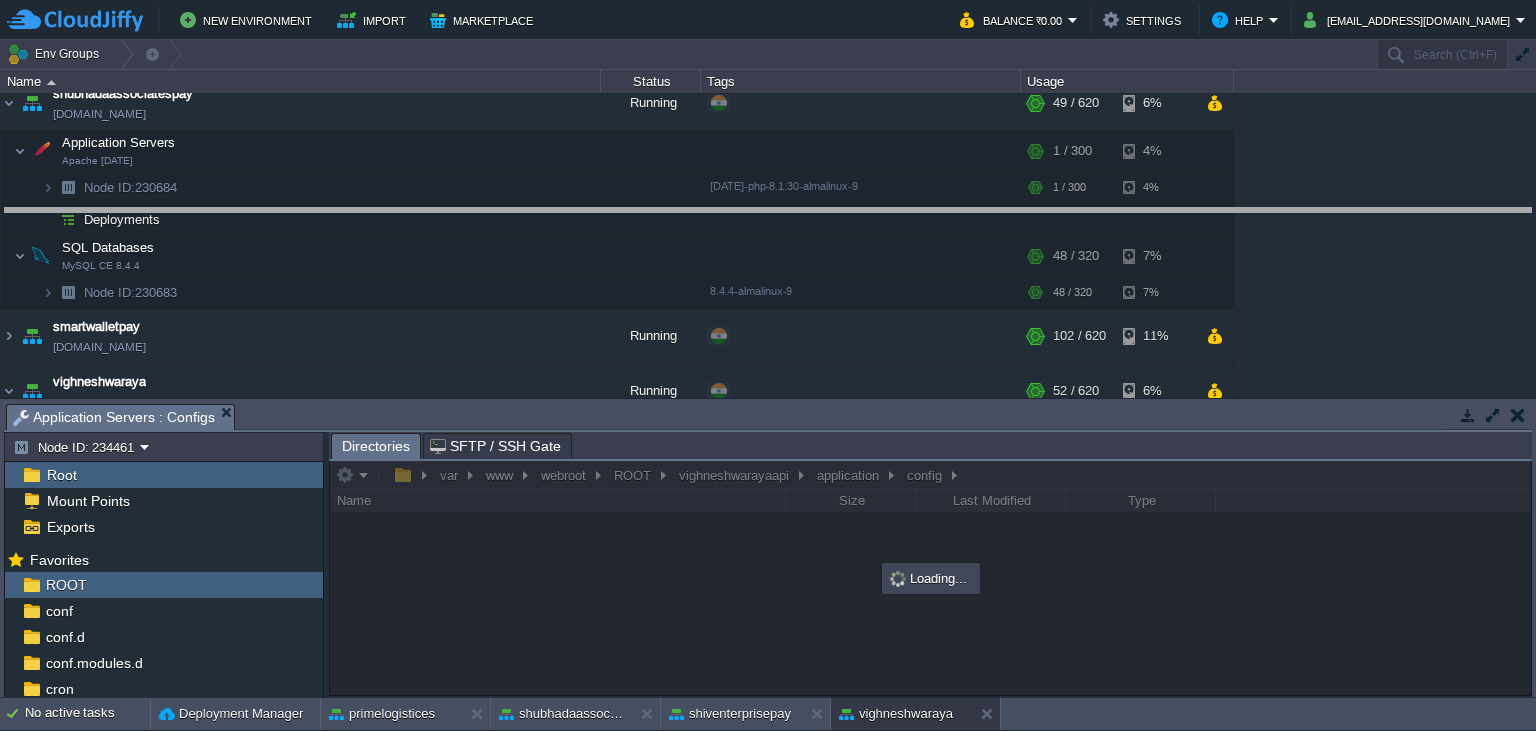 click on "New Environment Import Marketplace Bonus ₹0.00 Upgrade Account Balance ₹0.00 Settings Help [EMAIL_ADDRESS][DOMAIN_NAME]         Env Groups                     Search (Ctrl+F)         auto-gen Name Status Tags Usage jpenterprisepay [DOMAIN_NAME] Running                                 + Add to Env Group                                                                                                                                                            RAM                 20%                                         CPU                 1%                             123 / 620                    13%       kiahinfotech [DOMAIN_NAME] Running                                 + Add to Env Group                                                                                                                                                            RAM                 7%                                         CPU                 1%" at bounding box center [768, 365] 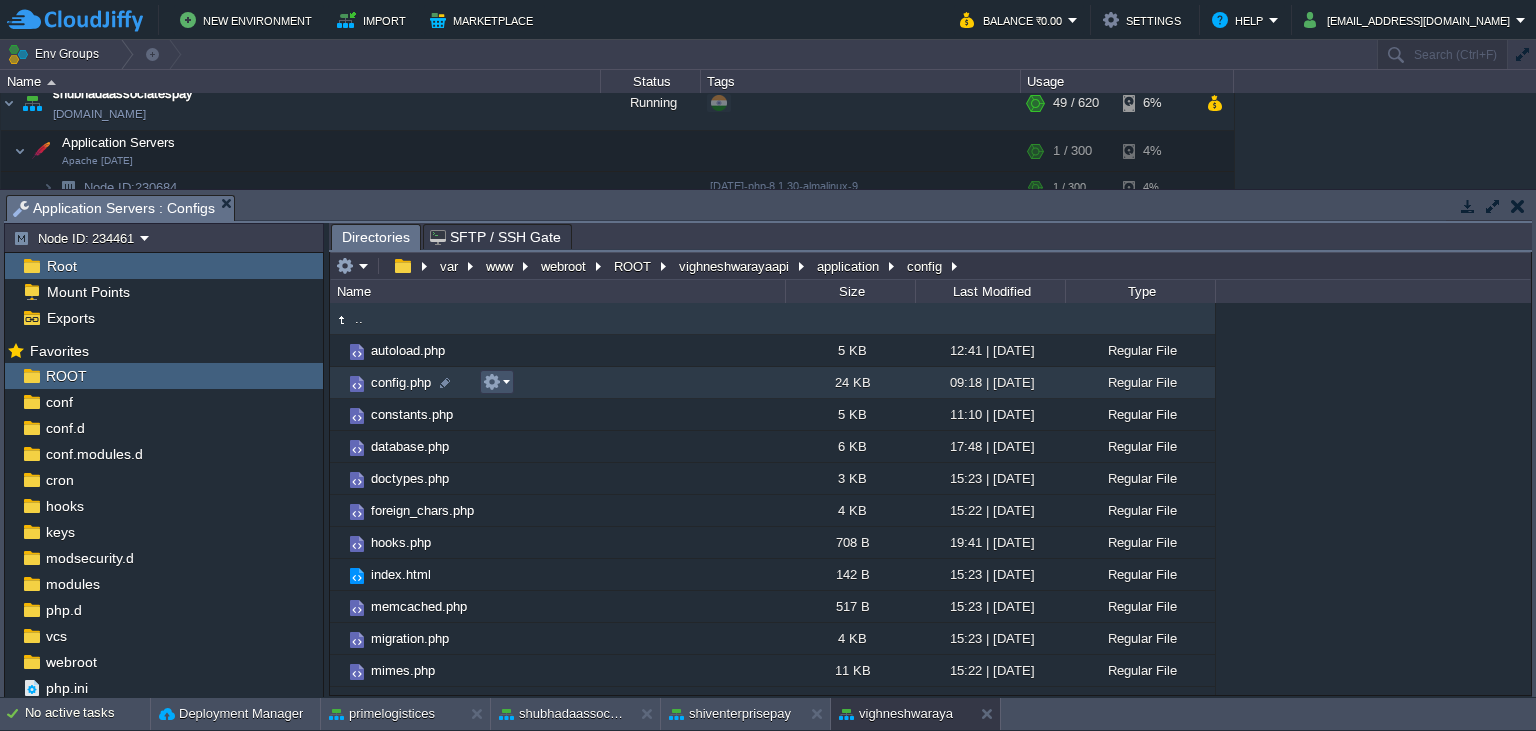 click at bounding box center (492, 382) 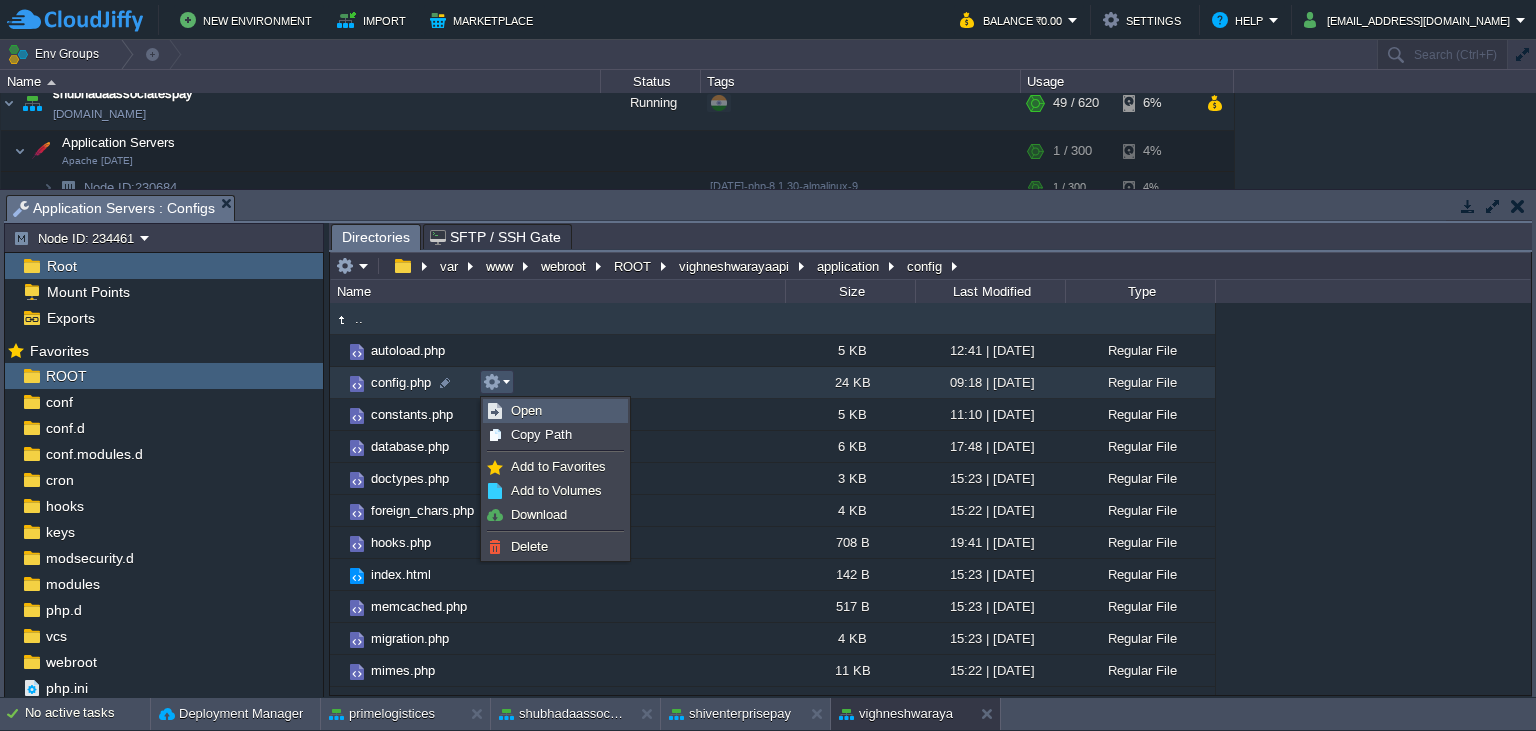 click on "Open" at bounding box center [555, 411] 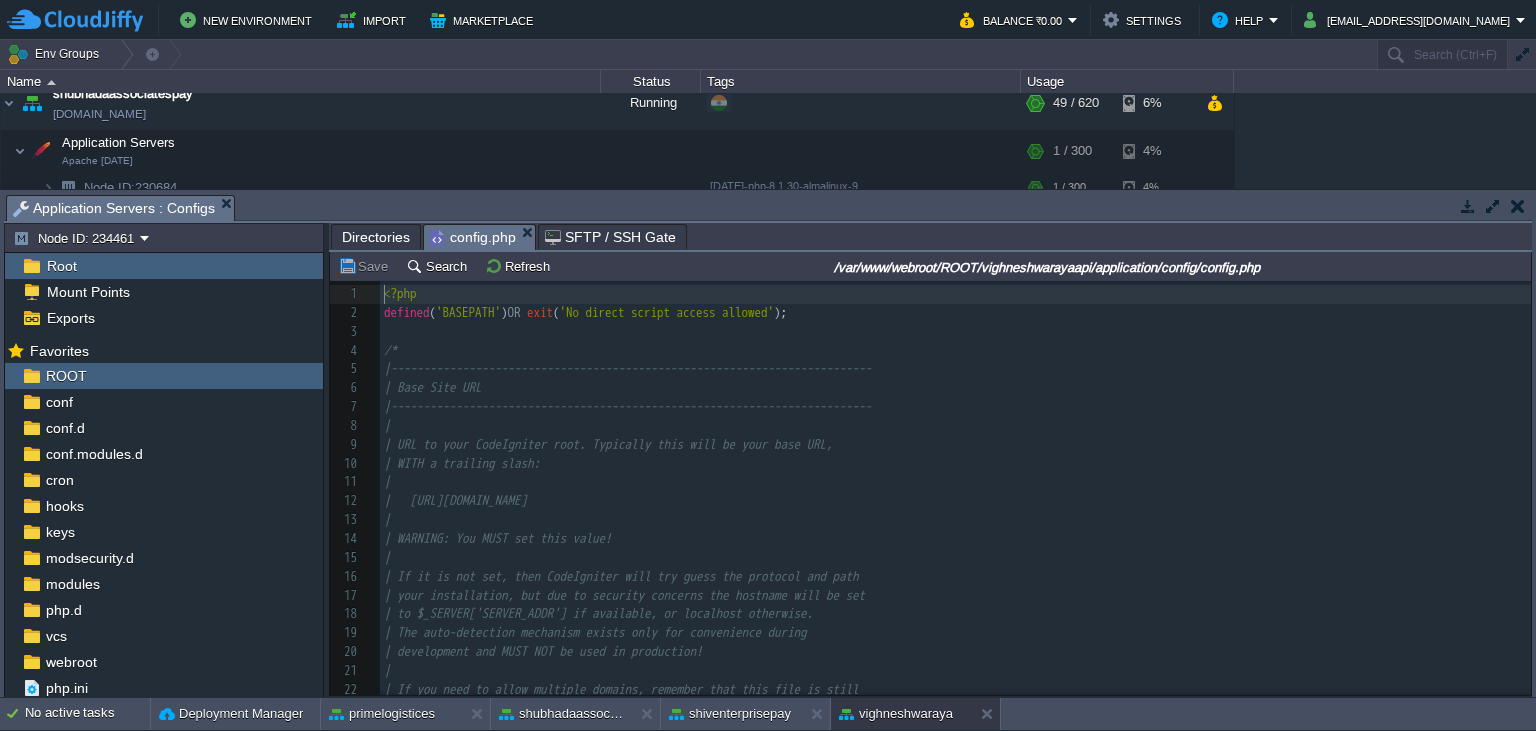 scroll, scrollTop: 7, scrollLeft: 0, axis: vertical 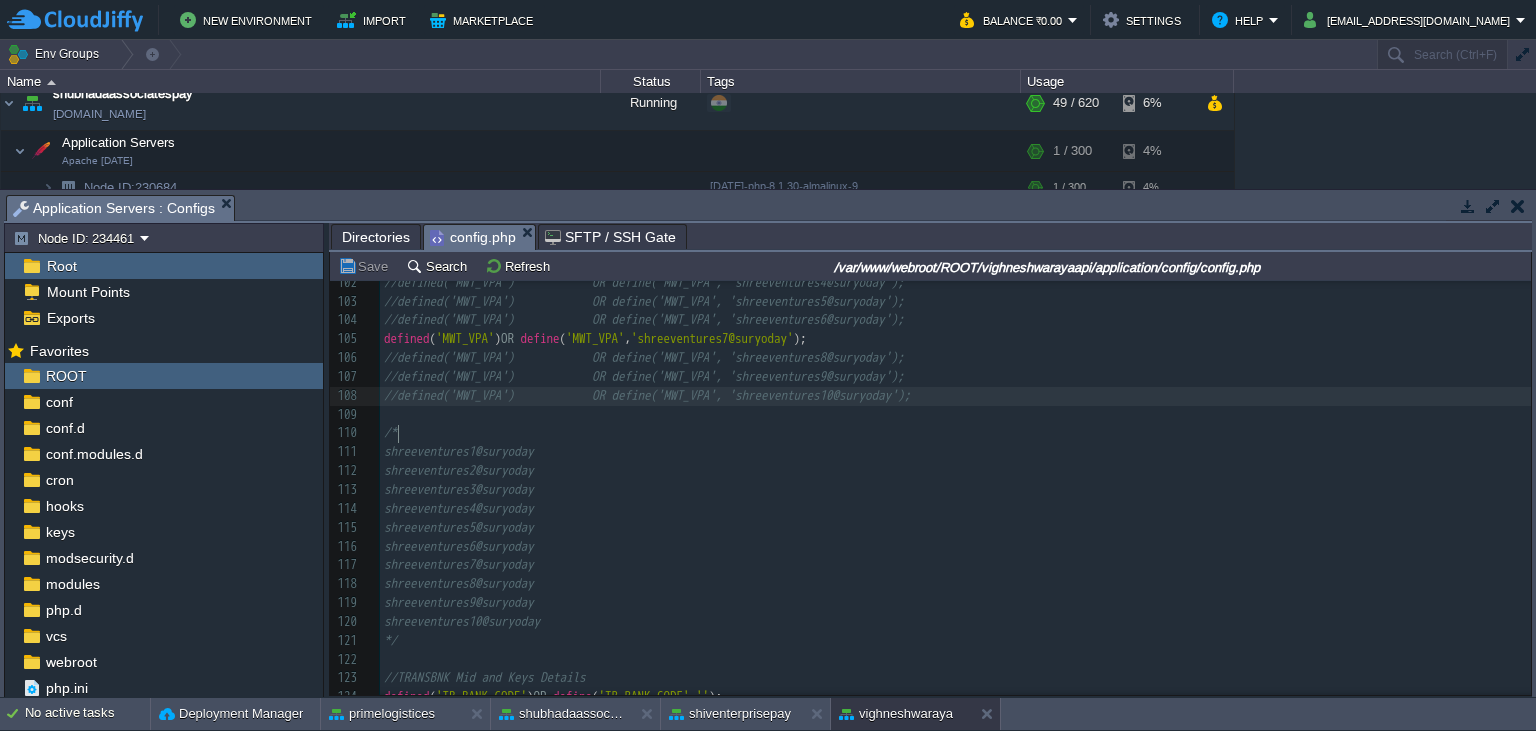 click on "637 <?php   85 defined ( 'SITE_PATH' )                  OR   define ( 'SITE_PATH' ,  substr ( dirname ( __FILE__ ), 0 , - 19 )); 86 defined ( 'FILE_UPLOAD_PATH' )           OR   define ( 'FILE_UPLOAD_PATH' ,  SITE_PATH . '/uploads/' ); 87 defined ( 'FILE_UPLOAD_PATH_PP' )        OR   define ( 'FILE_UPLOAD_PATH_PP' ,  FILE_UPLOAD_PATH . 'profile_pic/' ); 88 defined ( 'FILE_UPLOAD_PATH_CATEGORY' )  OR   define ( 'FILE_UPLOAD_PATH_CATEGORY' ,  FILE_UPLOAD_PATH . 'category/' ); 89 defined ( 'FILE_UPLOAD_PATH_BANNER' )    OR   define ( 'FILE_UPLOAD_PATH_BANNER' ,  FILE_UPLOAD_PATH . 'banners/' ); 90 defined ( 'FILE_UPLOAD_PATH_MERCHANT' )  OR   define ( 'FILE_UPLOAD_PATH_MERCHANT' ,  FILE_UPLOAD_PATH . 'merchant/' ); 91 defined ( 'FILE_UPLOAD_PATH_CSV' )       OR   define ( 'FILE_UPLOAD_PATH_CSV' ,  FILE_UPLOAD_PATH . 'csv/' ); 92 defined ( 'FILE_UPLOAD_PATH_DOCS' )      OR   define ( 'FILE_UPLOAD_PATH_DOCS' ,  FILE_UPLOAD_PATH . 'docs/' ); 93 ​ 94 //MWT Mid and Keys Details 95 defined ( 'MWT_AUTH_TOKEN' )" at bounding box center (955, 396) 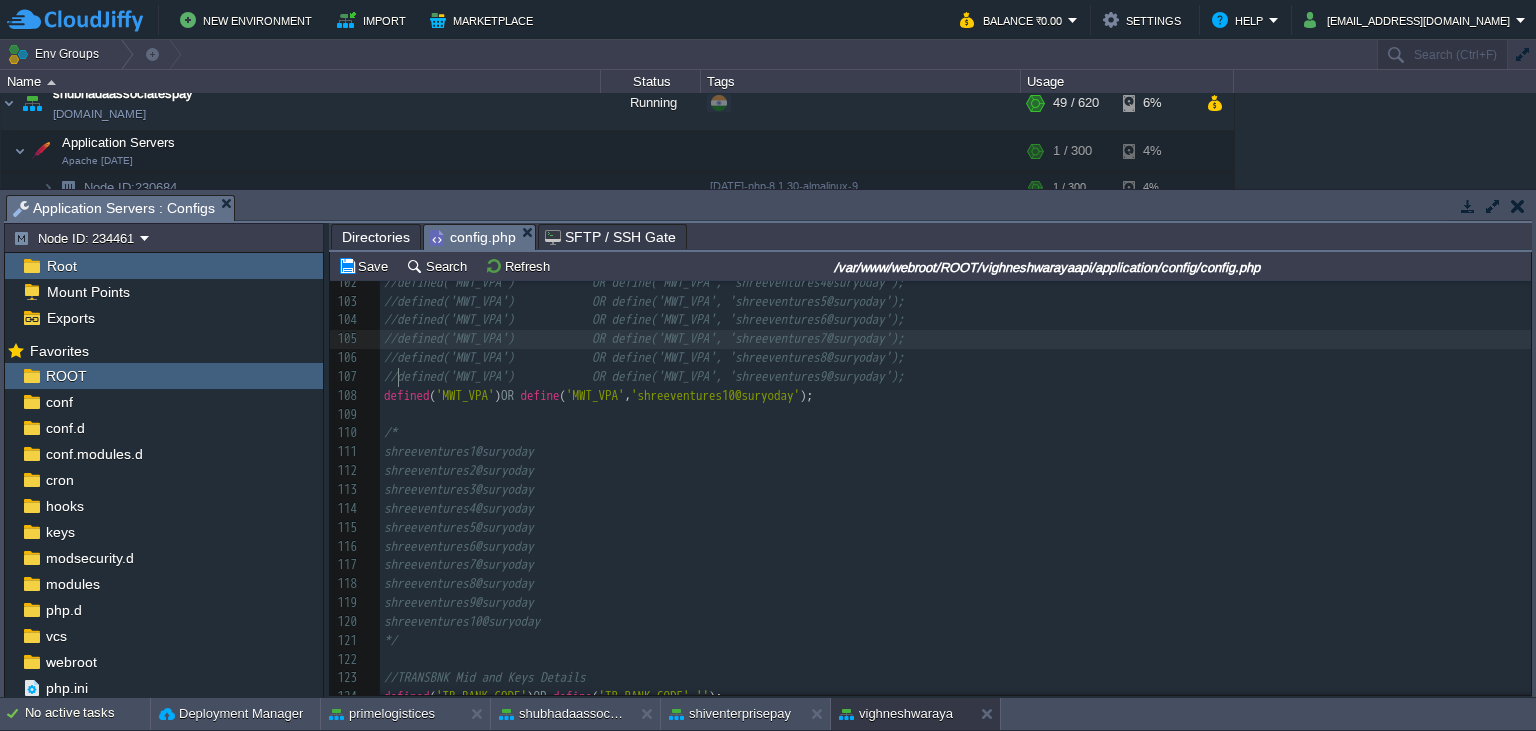 scroll, scrollTop: 0, scrollLeft: 14, axis: horizontal 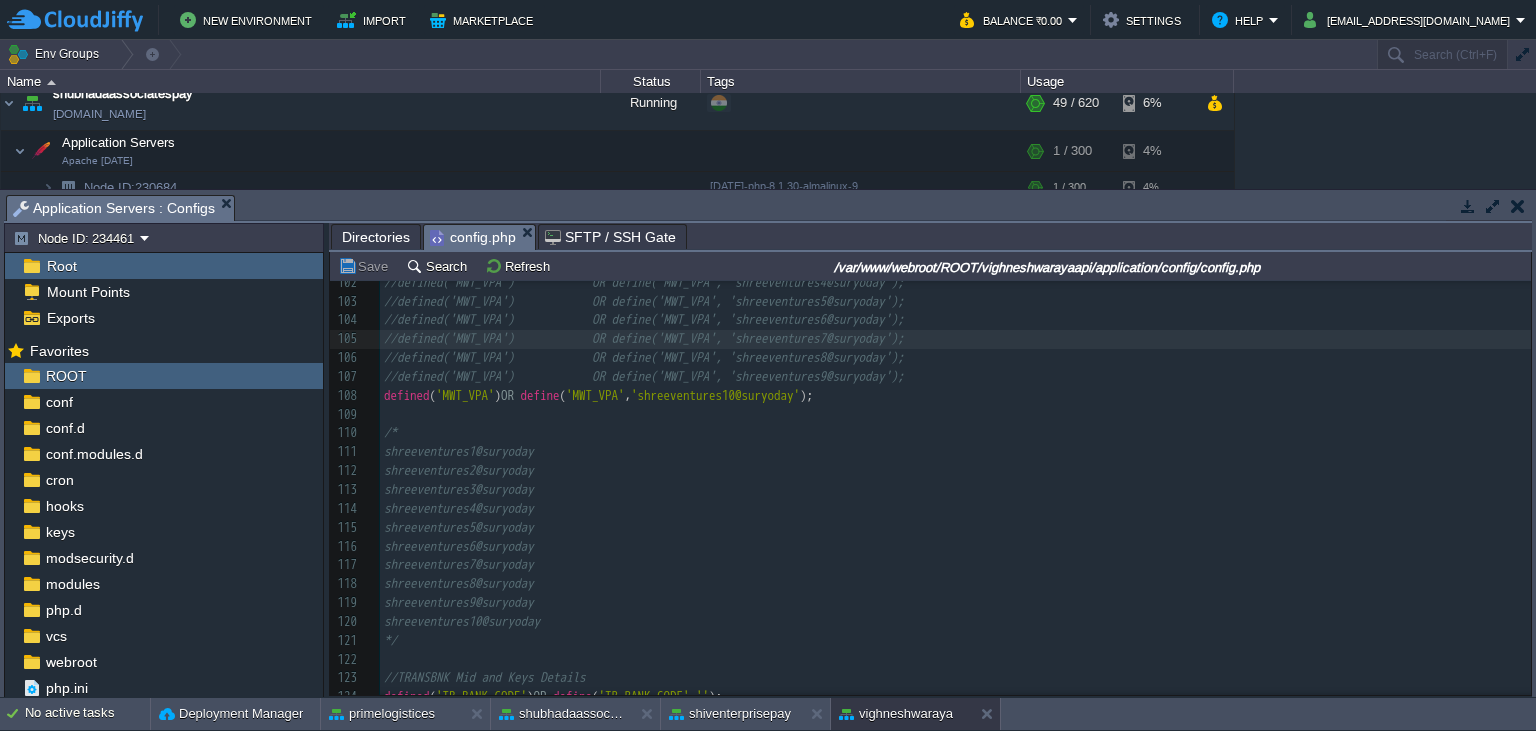 type on "//" 